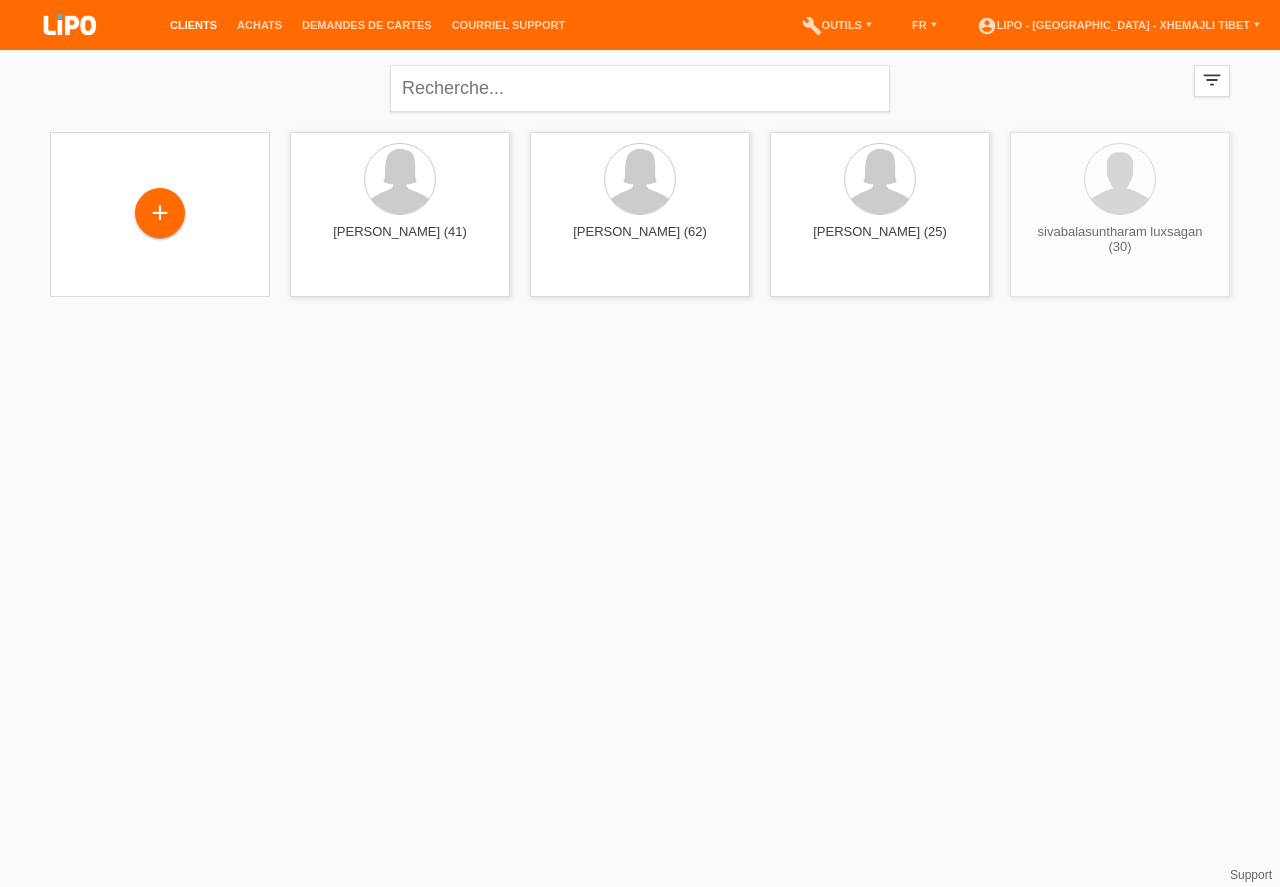 scroll, scrollTop: 0, scrollLeft: 0, axis: both 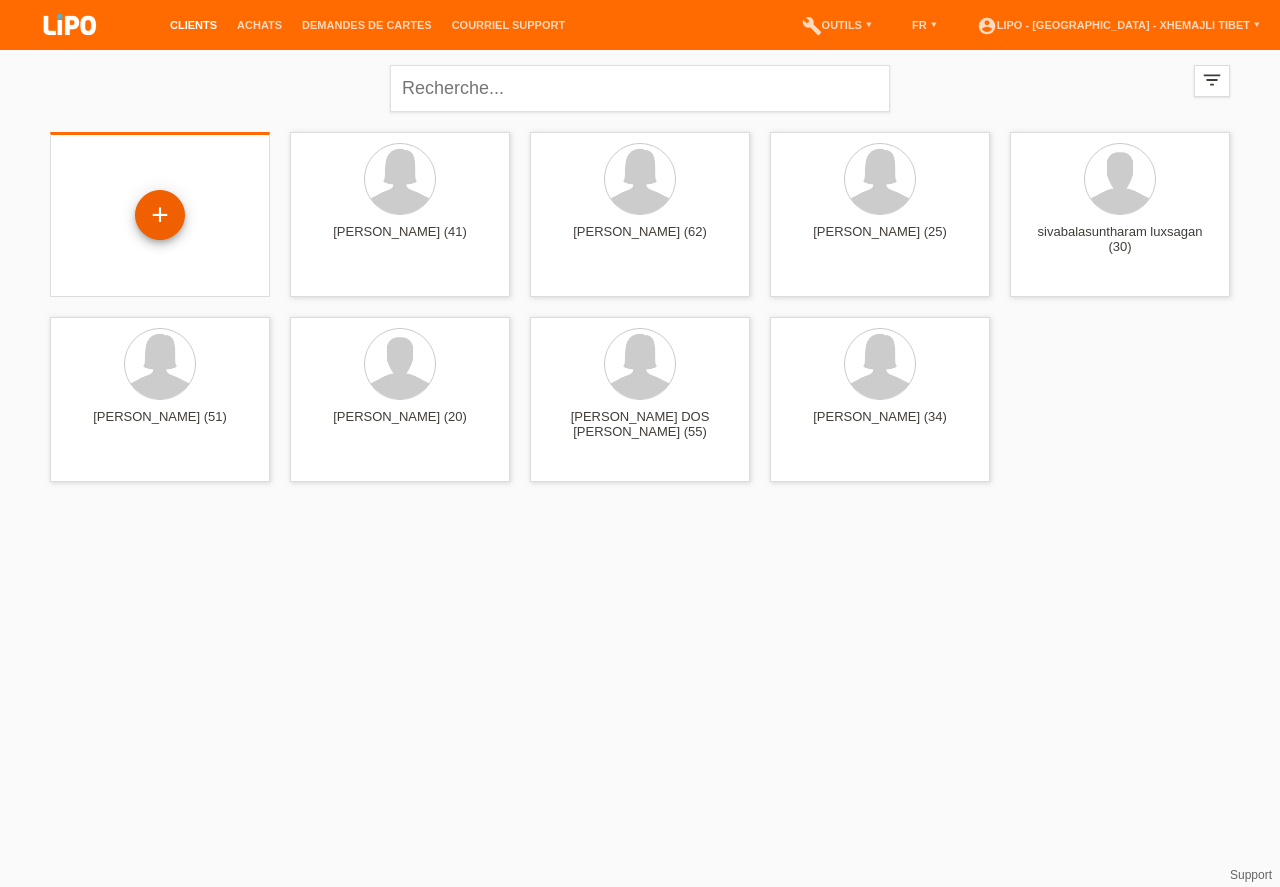 click on "+" at bounding box center (160, 215) 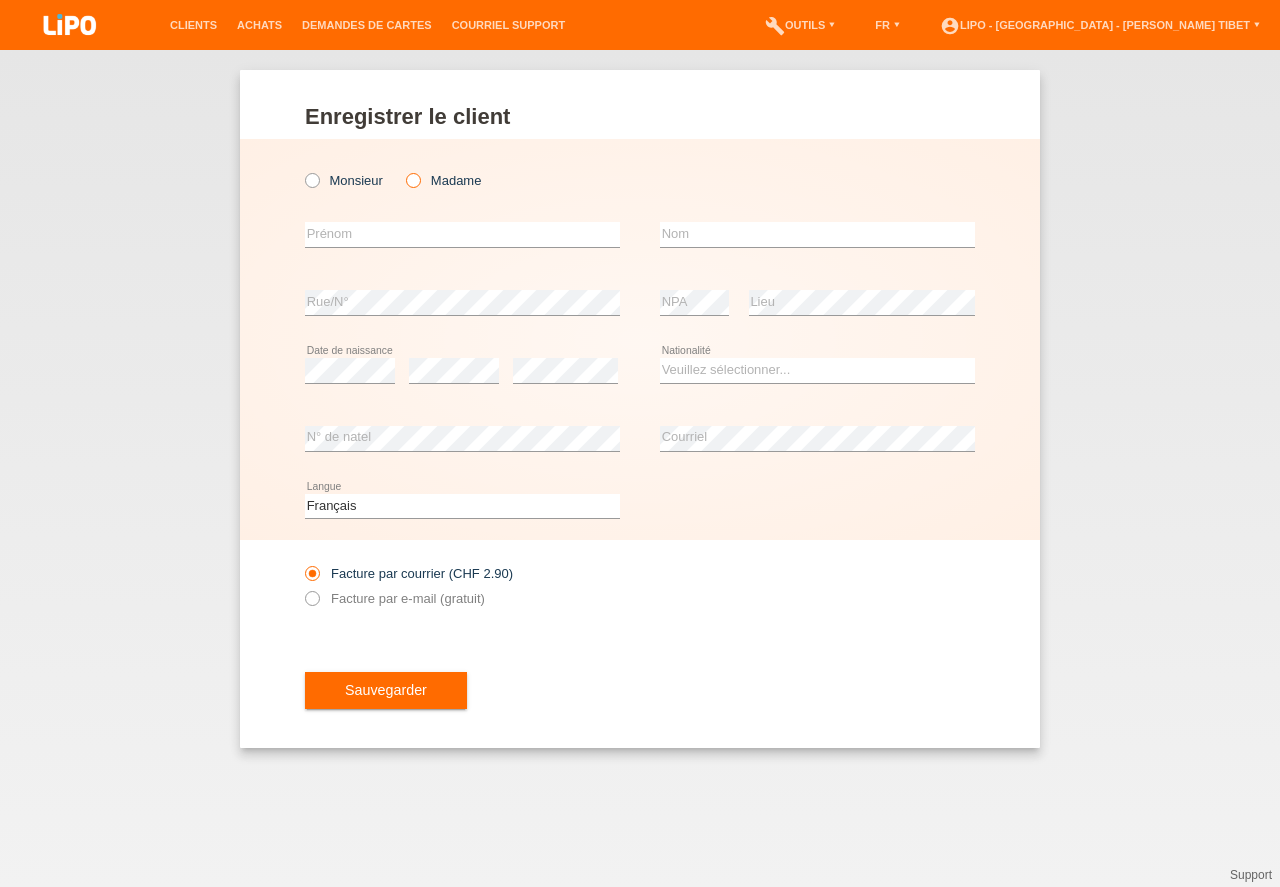 scroll, scrollTop: 0, scrollLeft: 0, axis: both 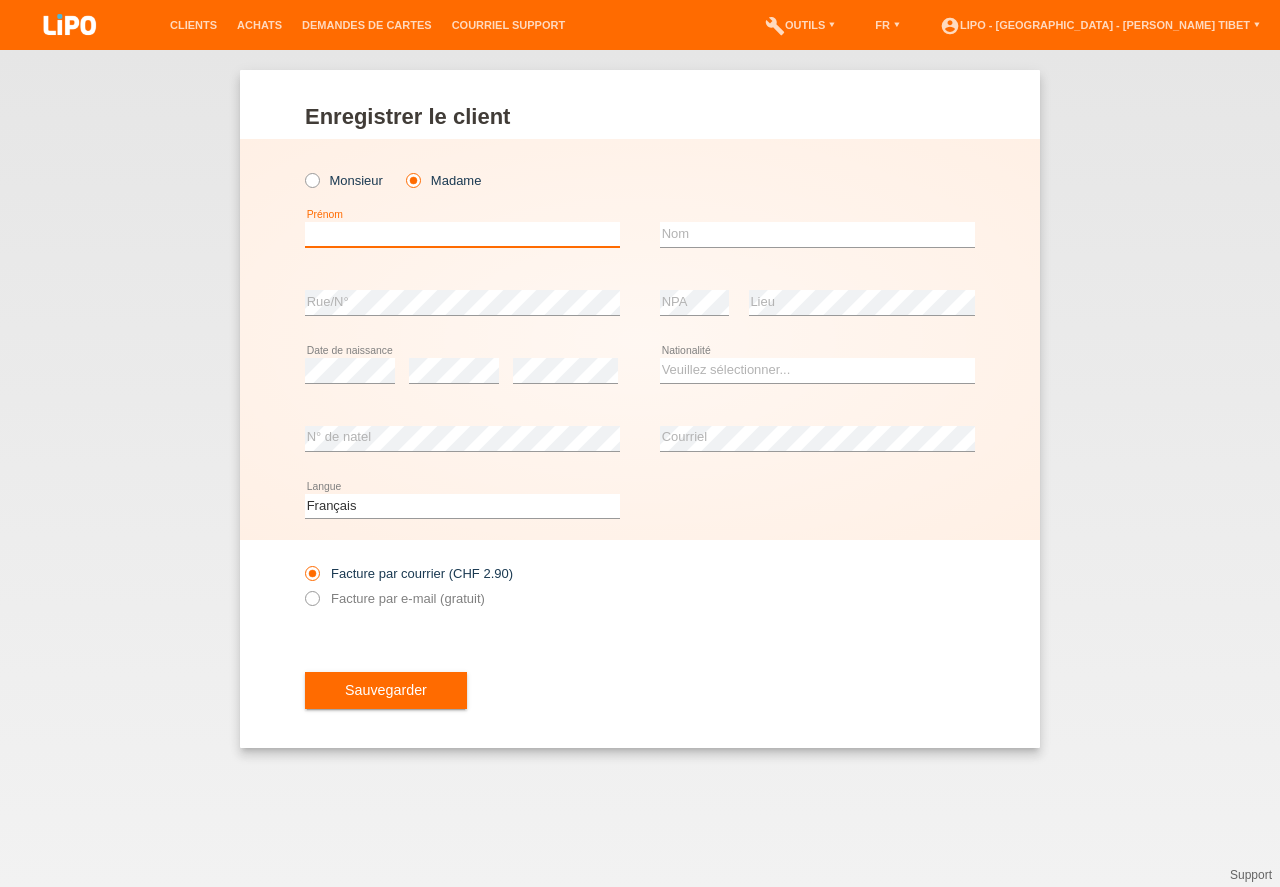click at bounding box center [462, 234] 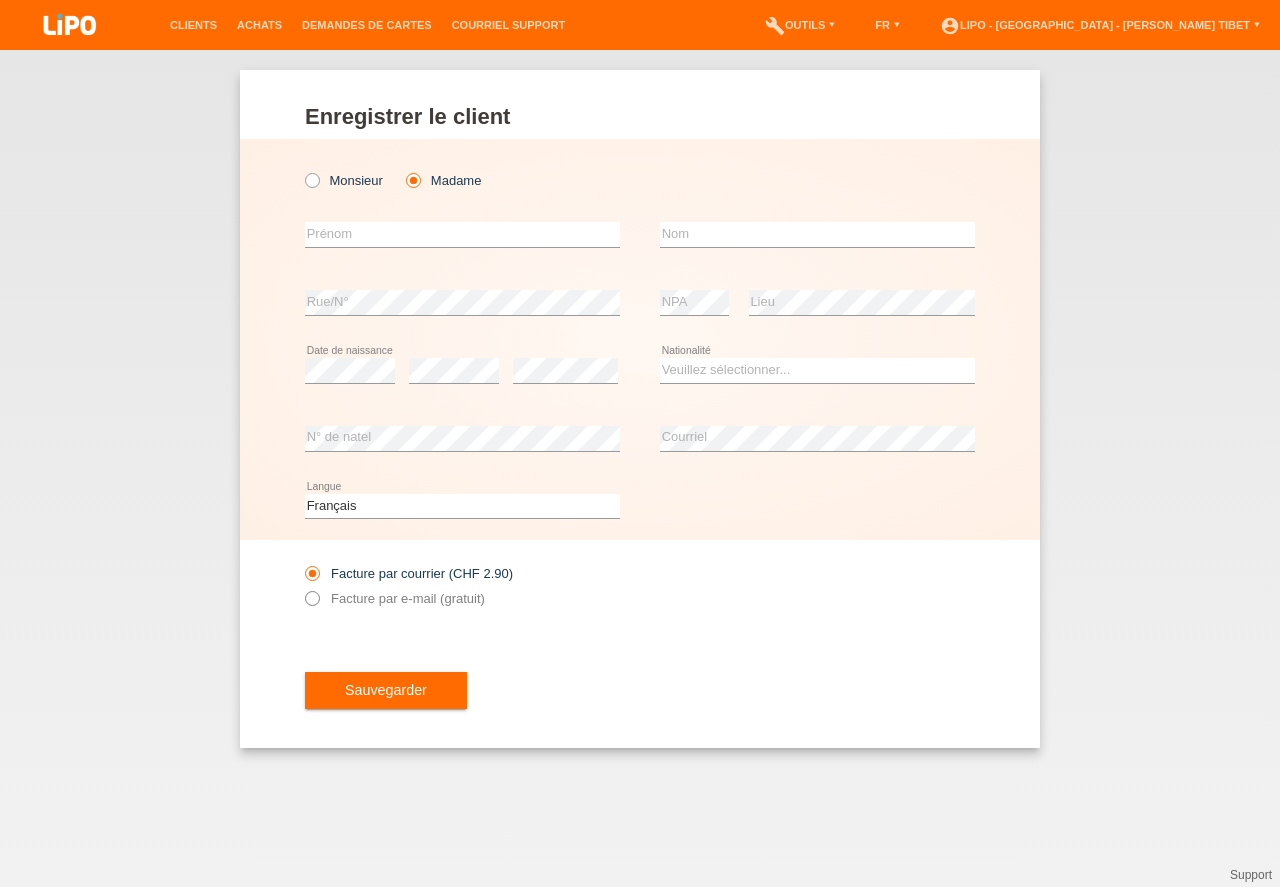 click at bounding box center [302, 588] 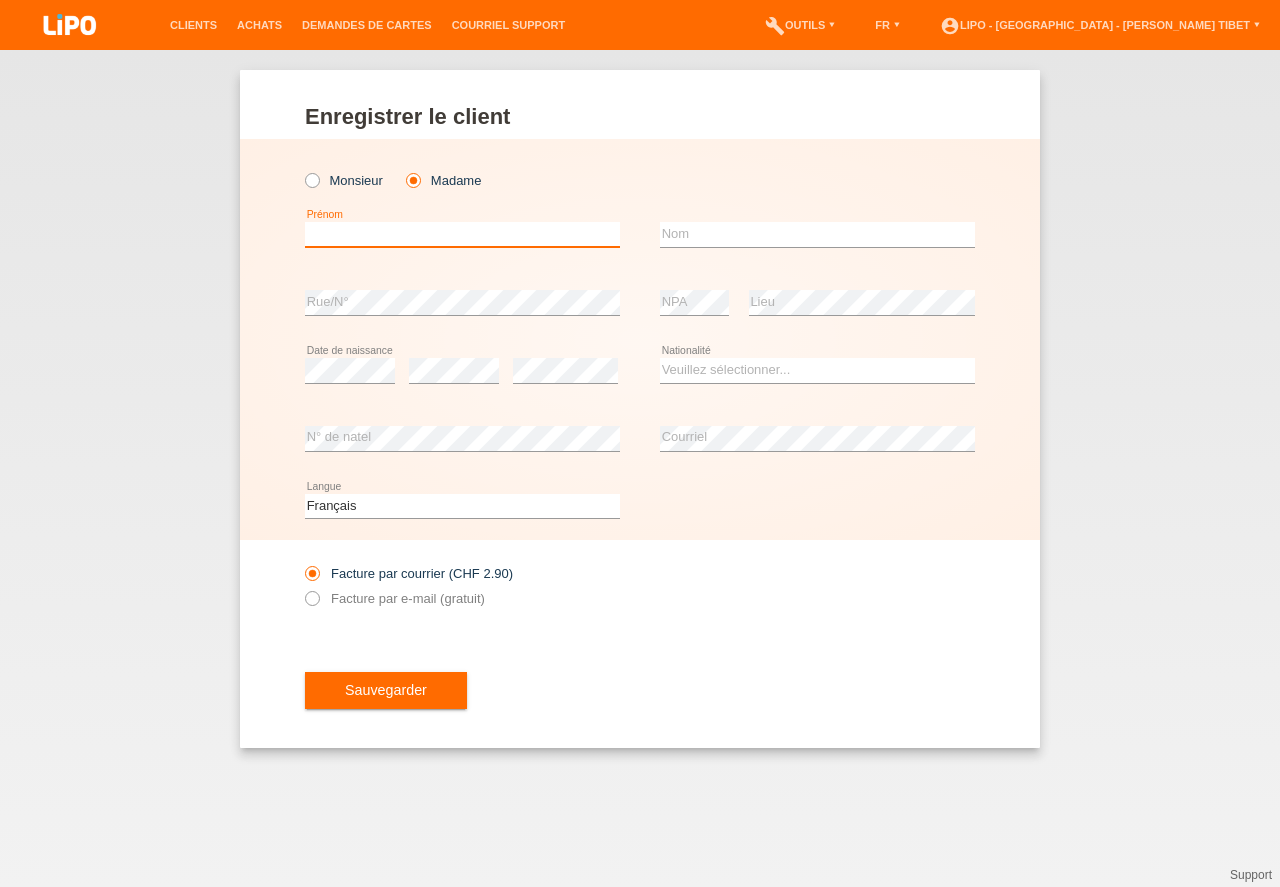 click at bounding box center [462, 234] 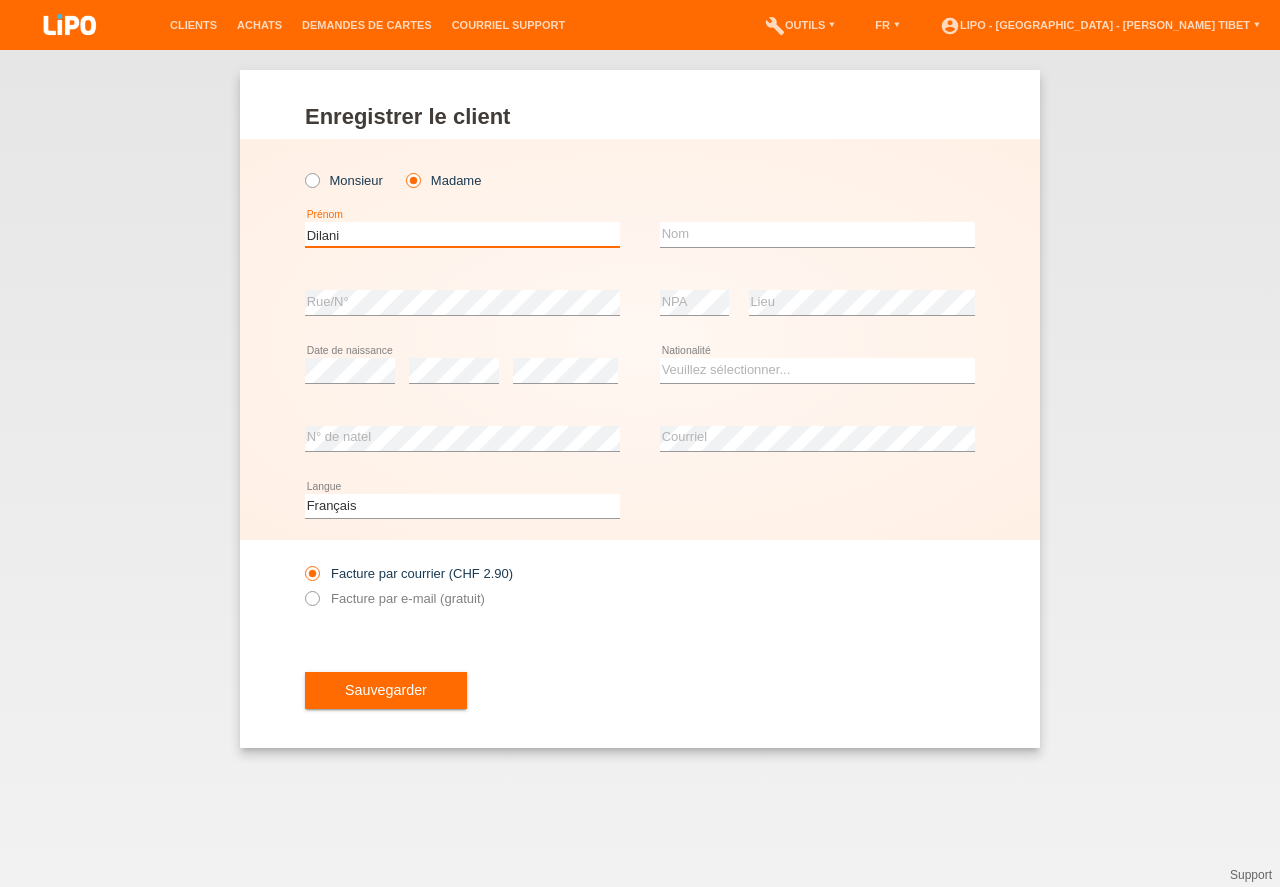 type on "Dilani" 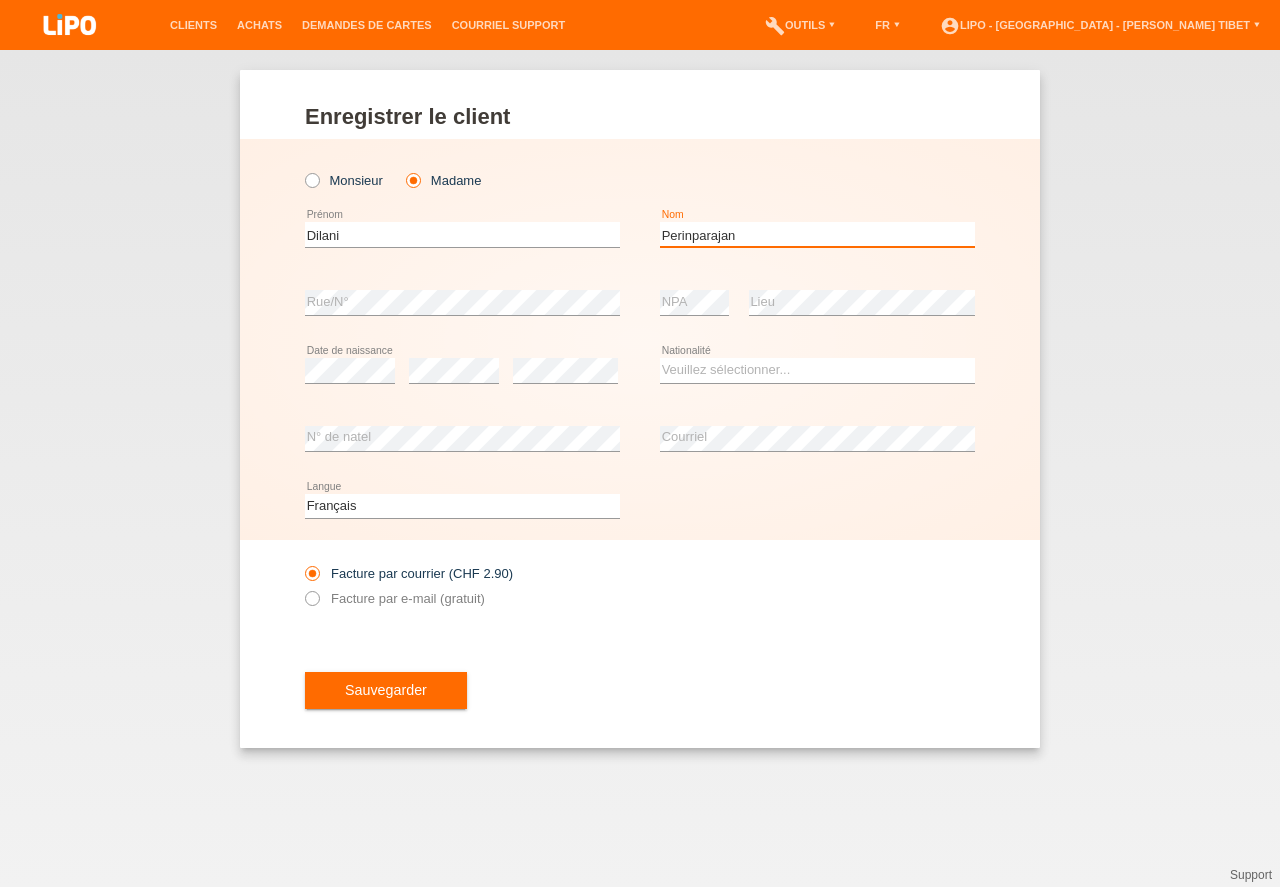 type on "Perinparajan" 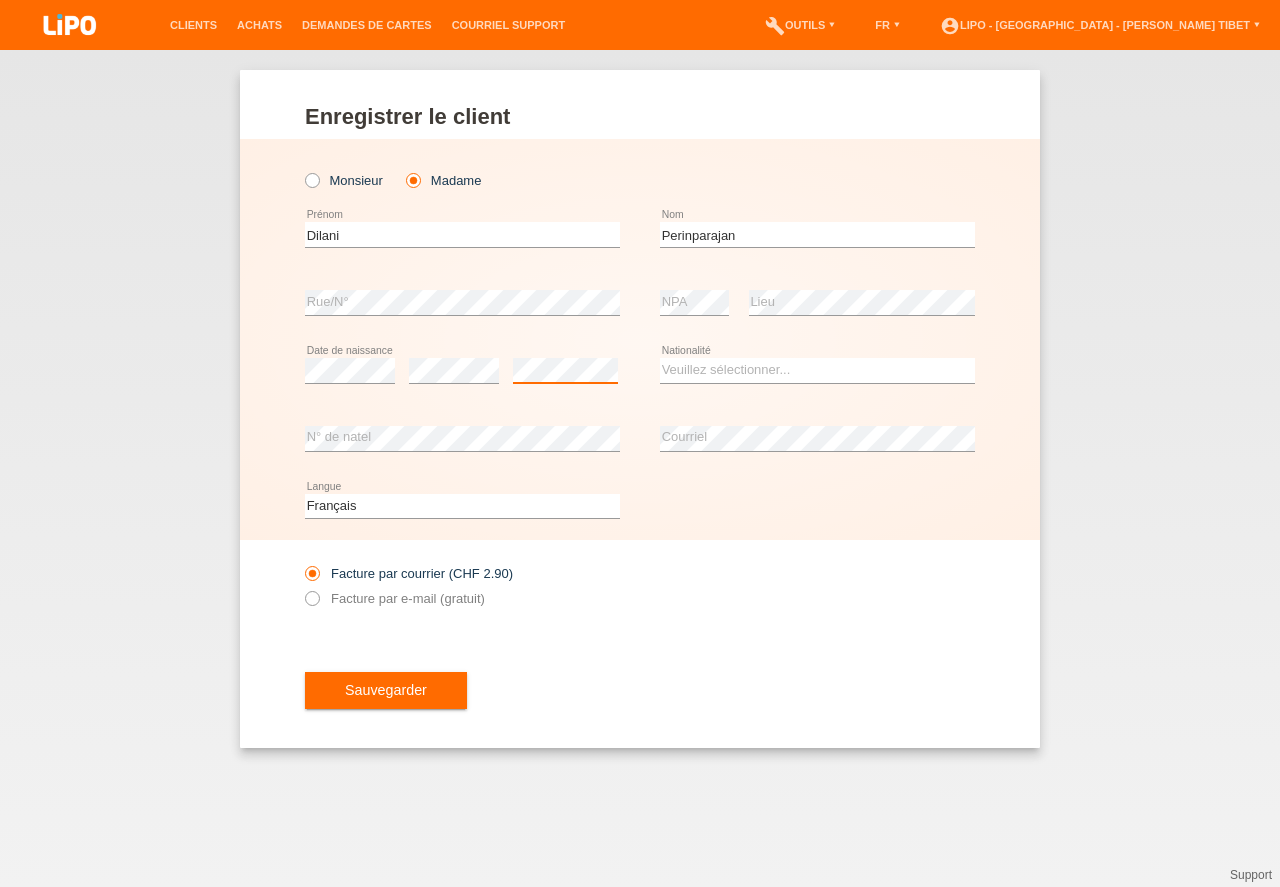 scroll, scrollTop: 0, scrollLeft: 0, axis: both 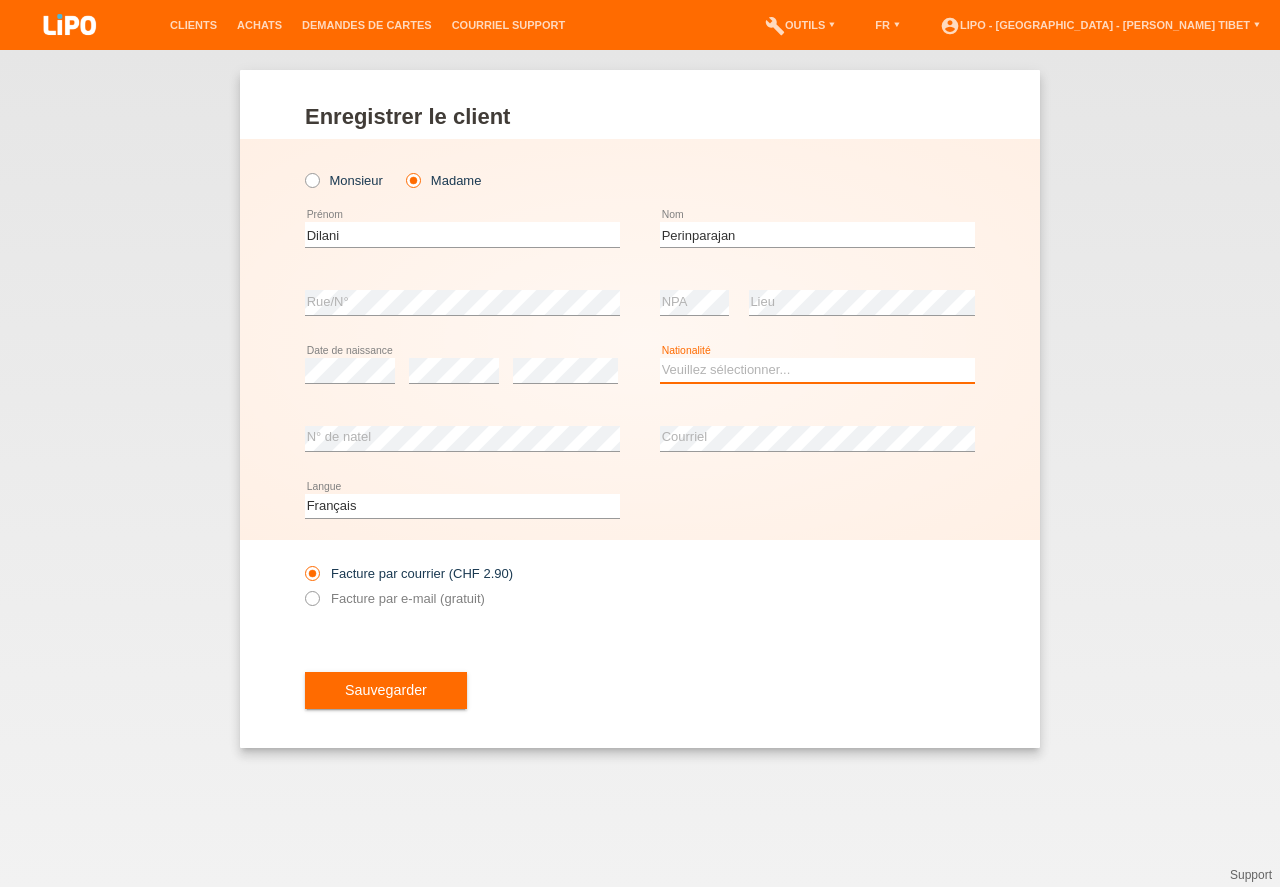 click on "Veuillez sélectionner...
Suisse
Allemagne
Autriche
Liechtenstein
------------
Afghanistan
Afrique du Sud
Åland
Albanie
Algérie Allemagne Andorre Angola Anguilla Antarctique Antigua-et-Barbuda Argentine" at bounding box center (817, 370) 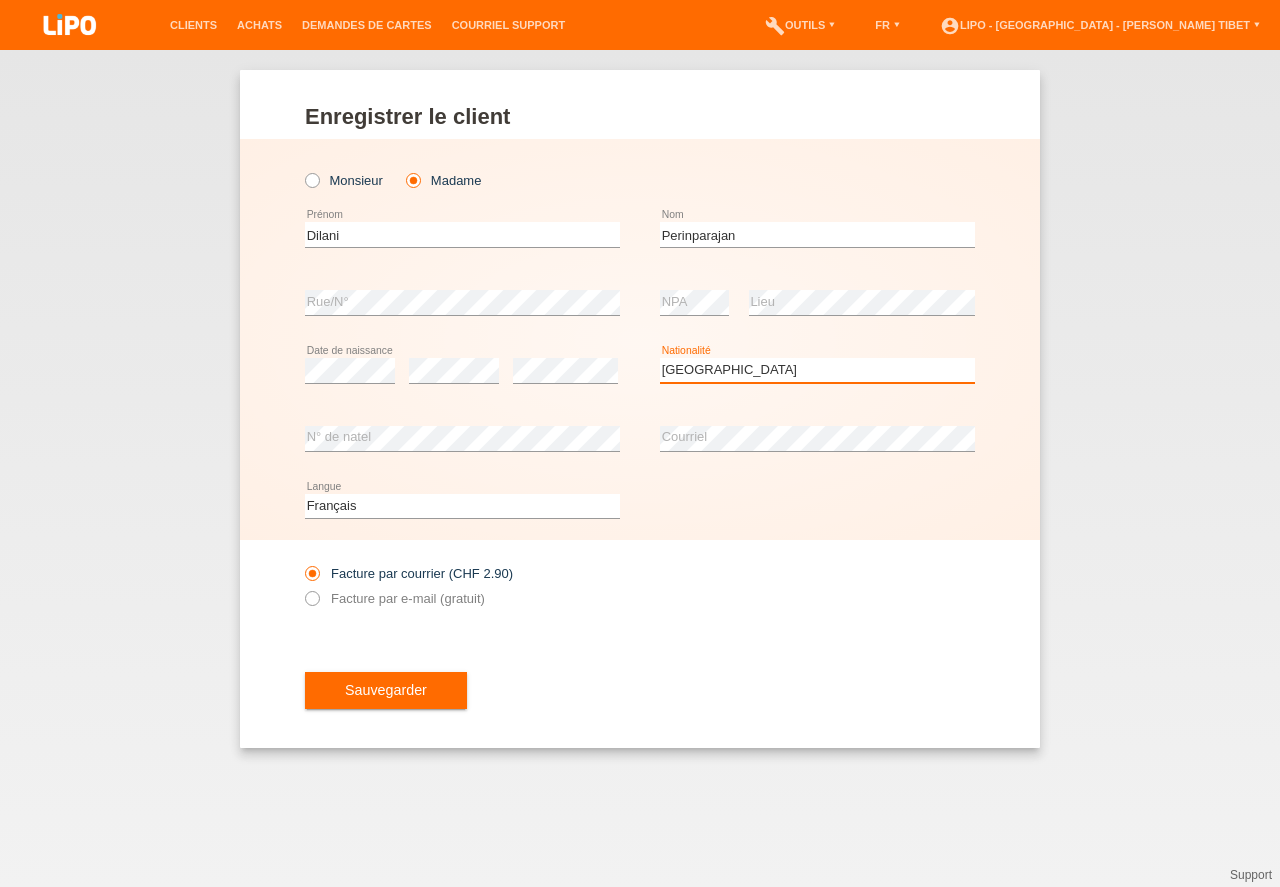 click on "Sri Lanka" at bounding box center [0, 0] 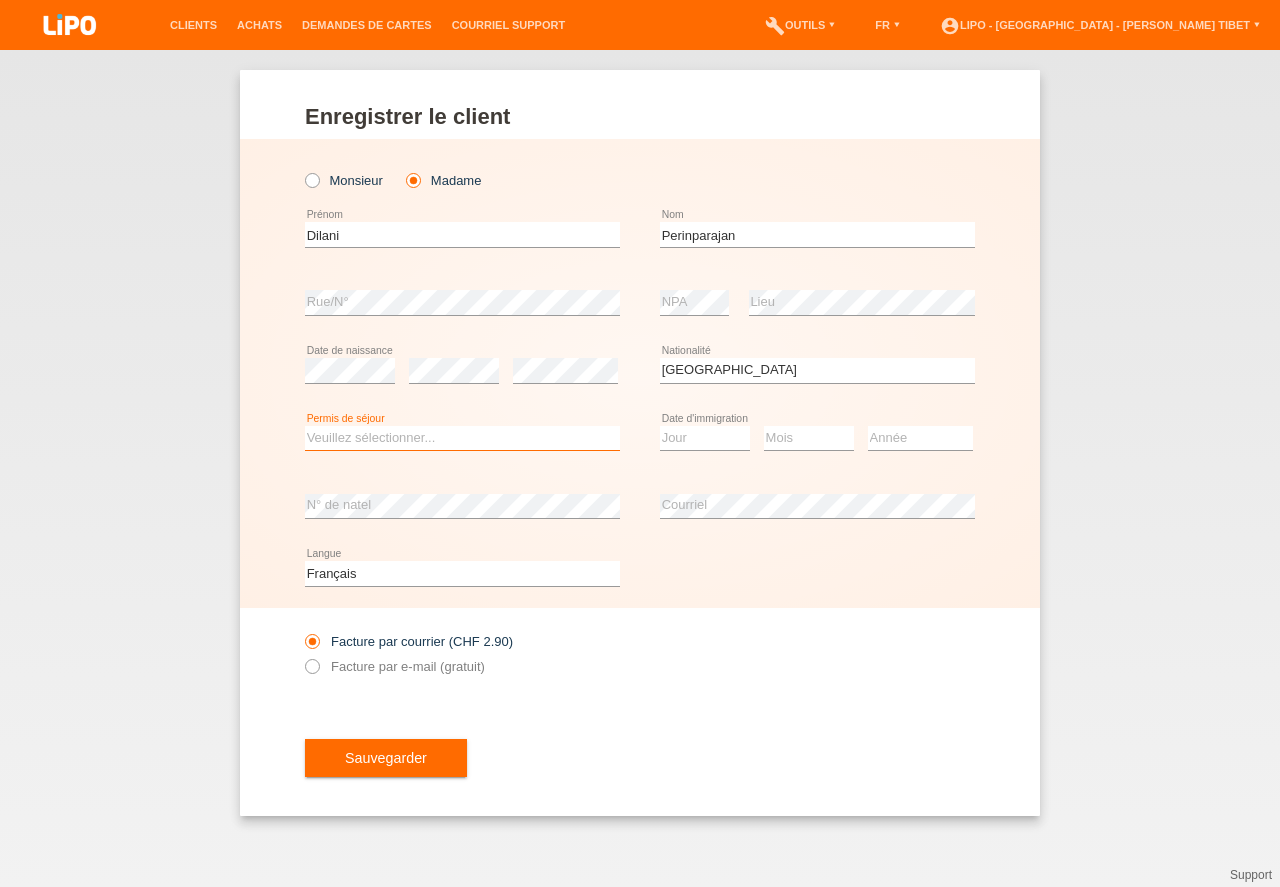 click on "Veuillez sélectionner...
C
B
B - Statut de réfugié
Autre" at bounding box center [462, 438] 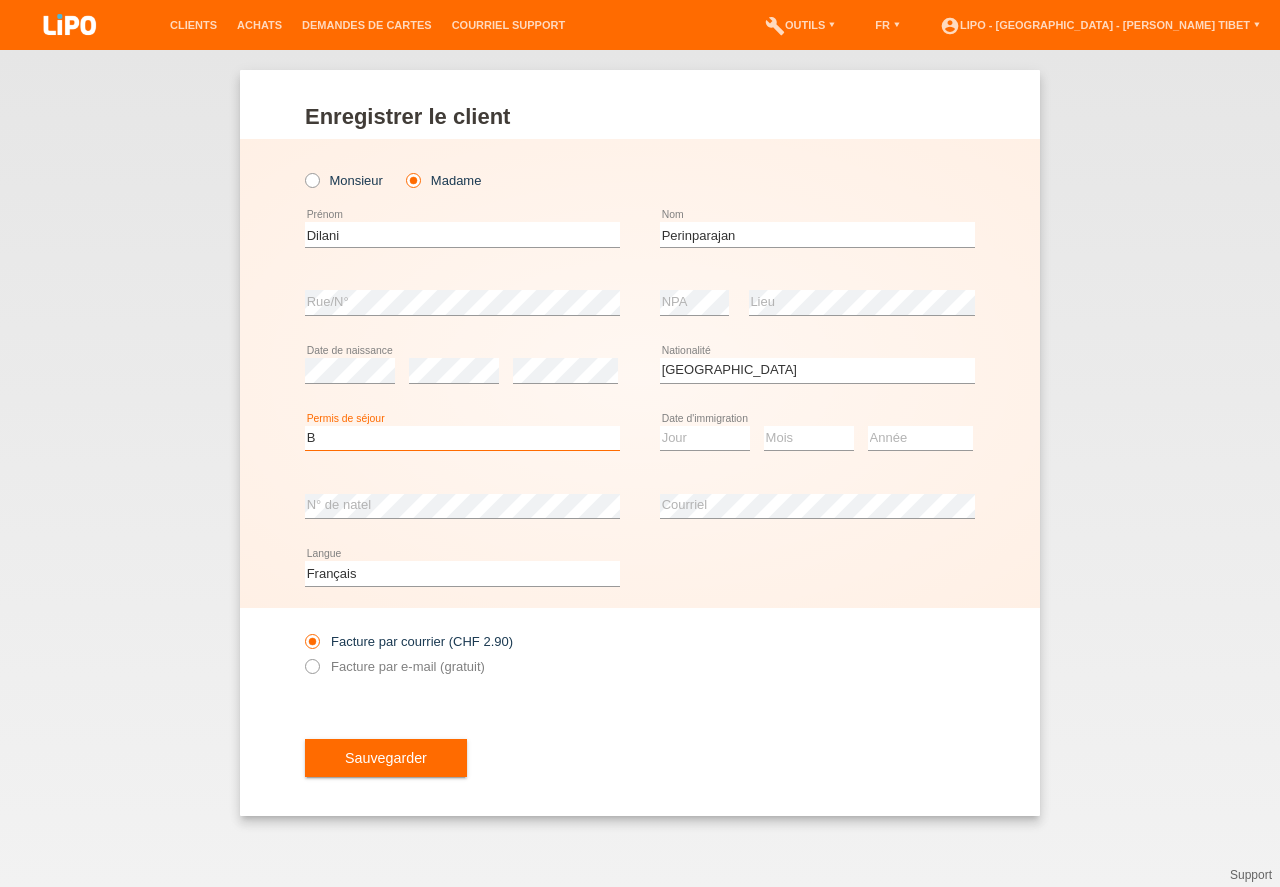 click on "B" at bounding box center (0, 0) 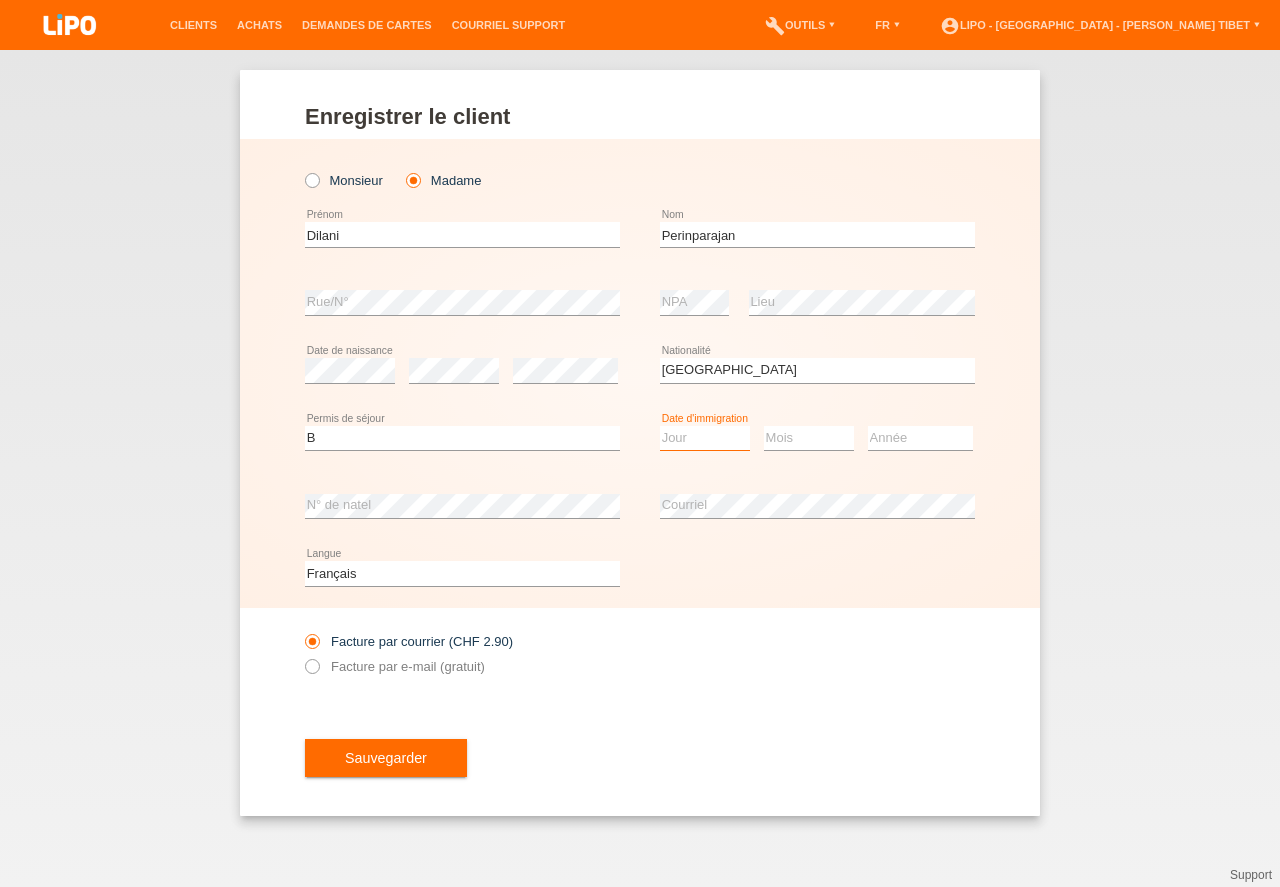 click on "Jour
01
02
03
04
05
06
07
08
09
10 11" at bounding box center (705, 438) 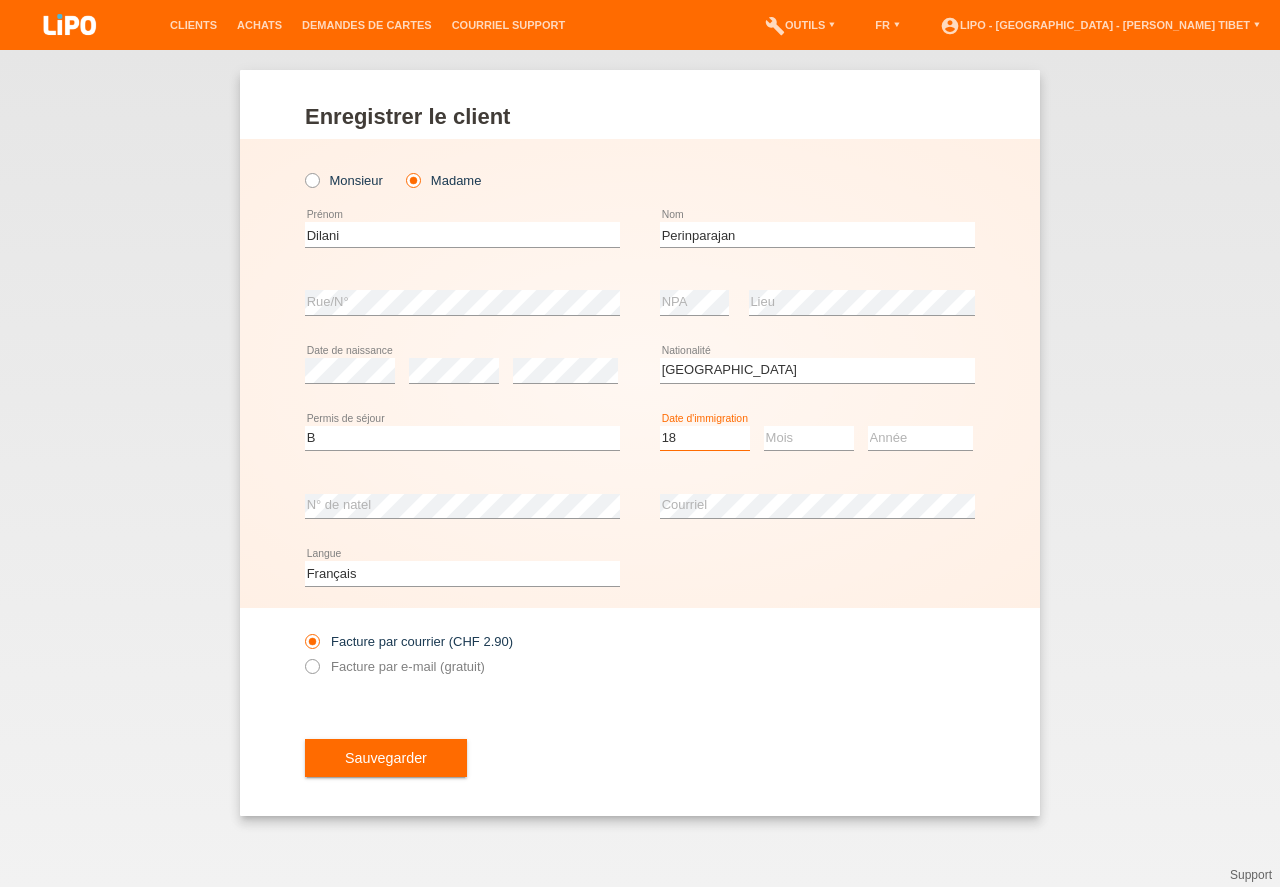click on "18" at bounding box center [0, 0] 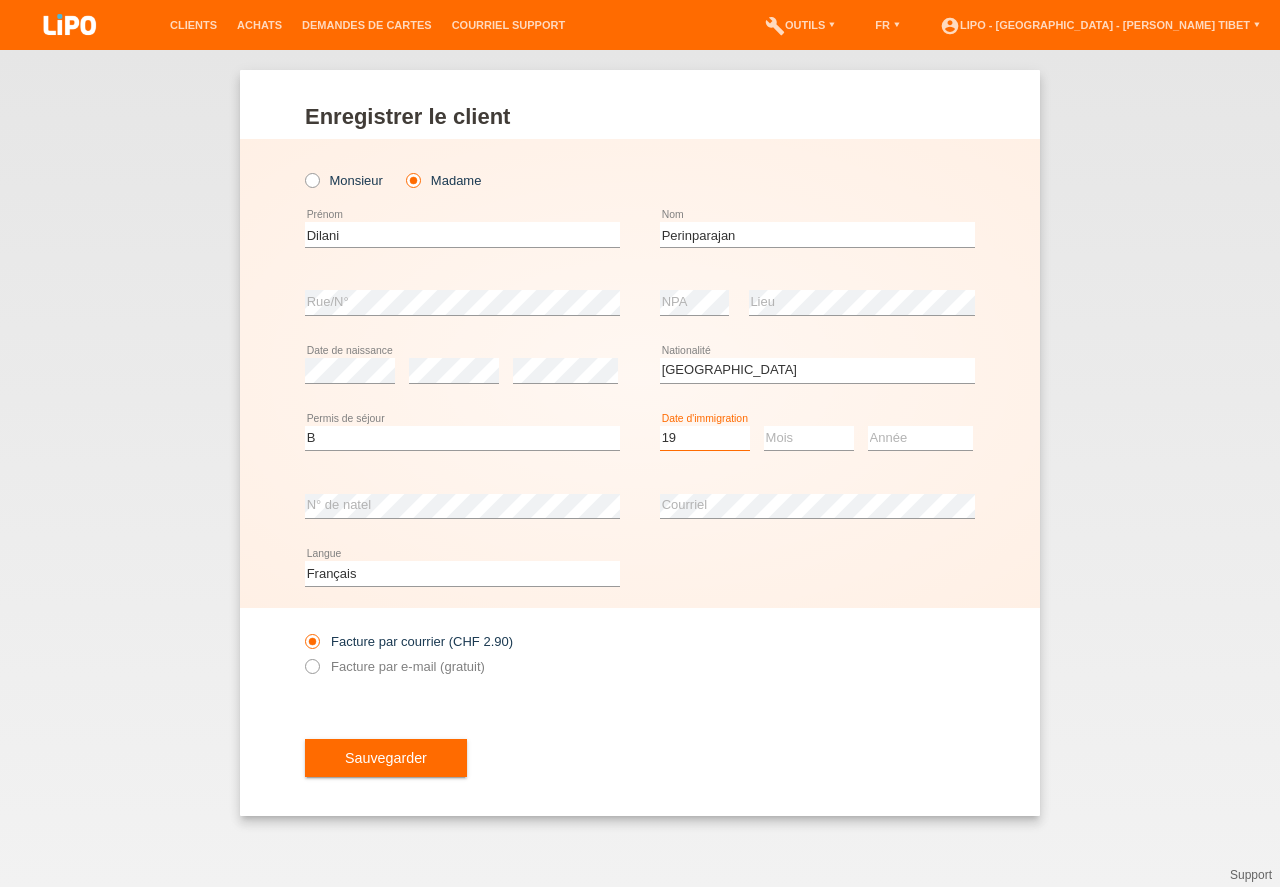 click on "19" at bounding box center [0, 0] 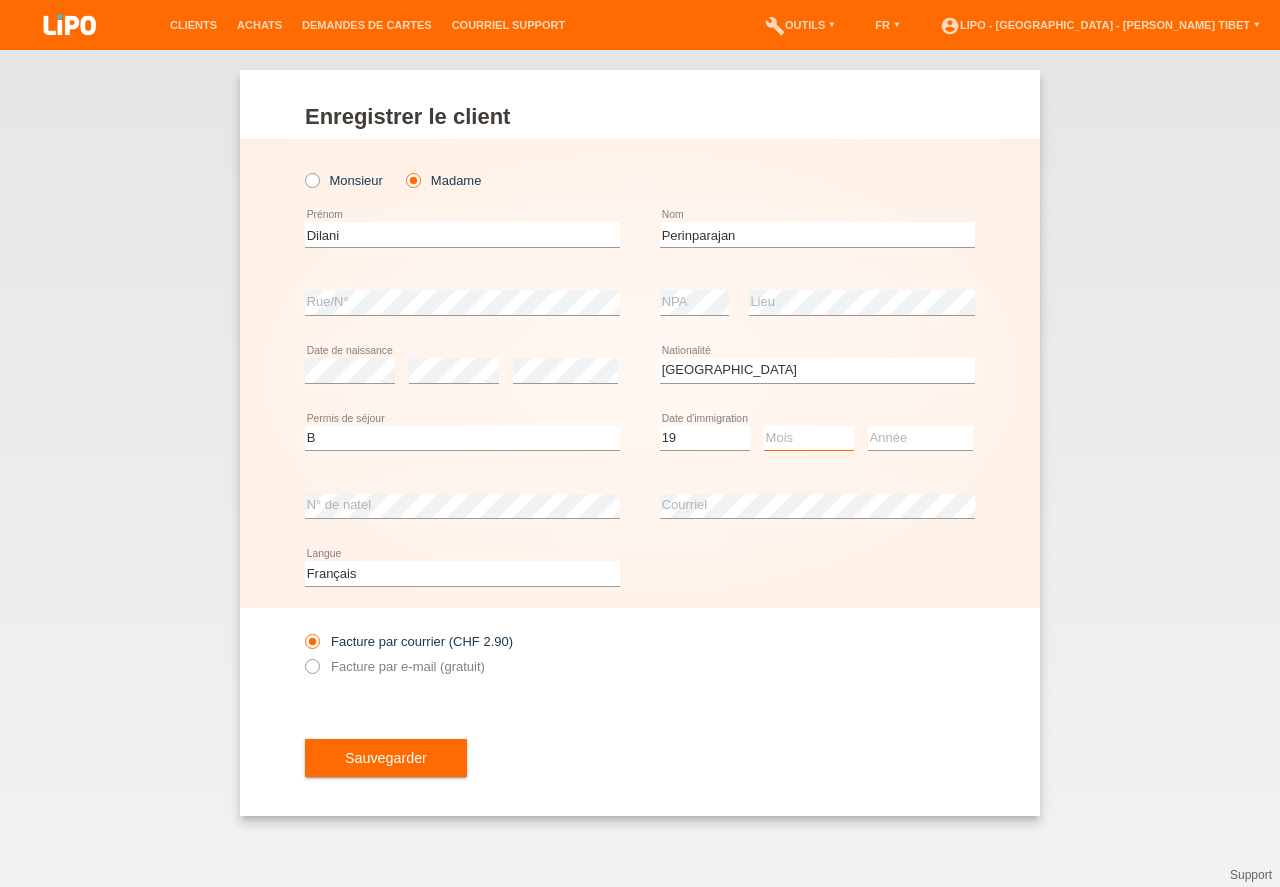 click on "Mois
01
02
03
04
05
06
07
08
09
10 11" at bounding box center [809, 438] 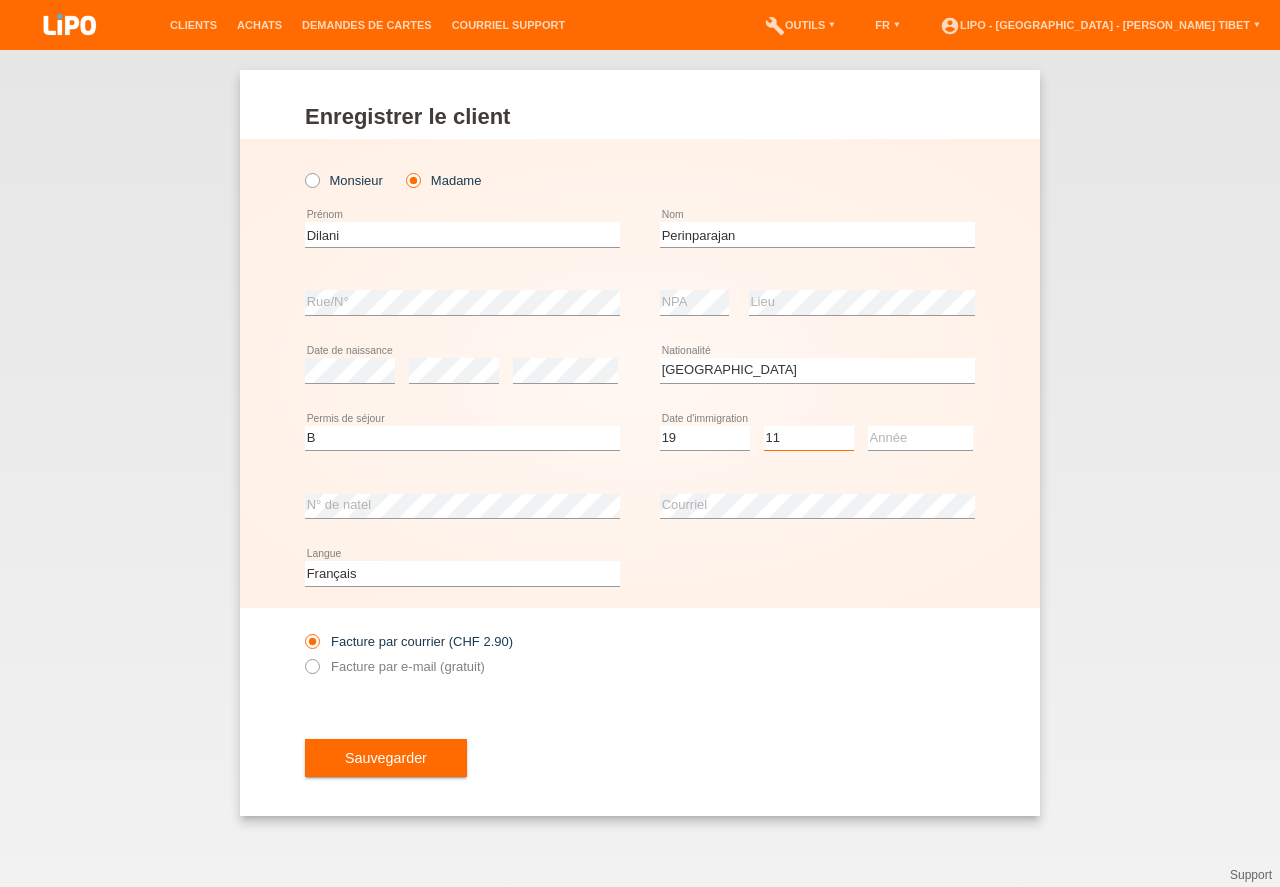 click on "11" at bounding box center [0, 0] 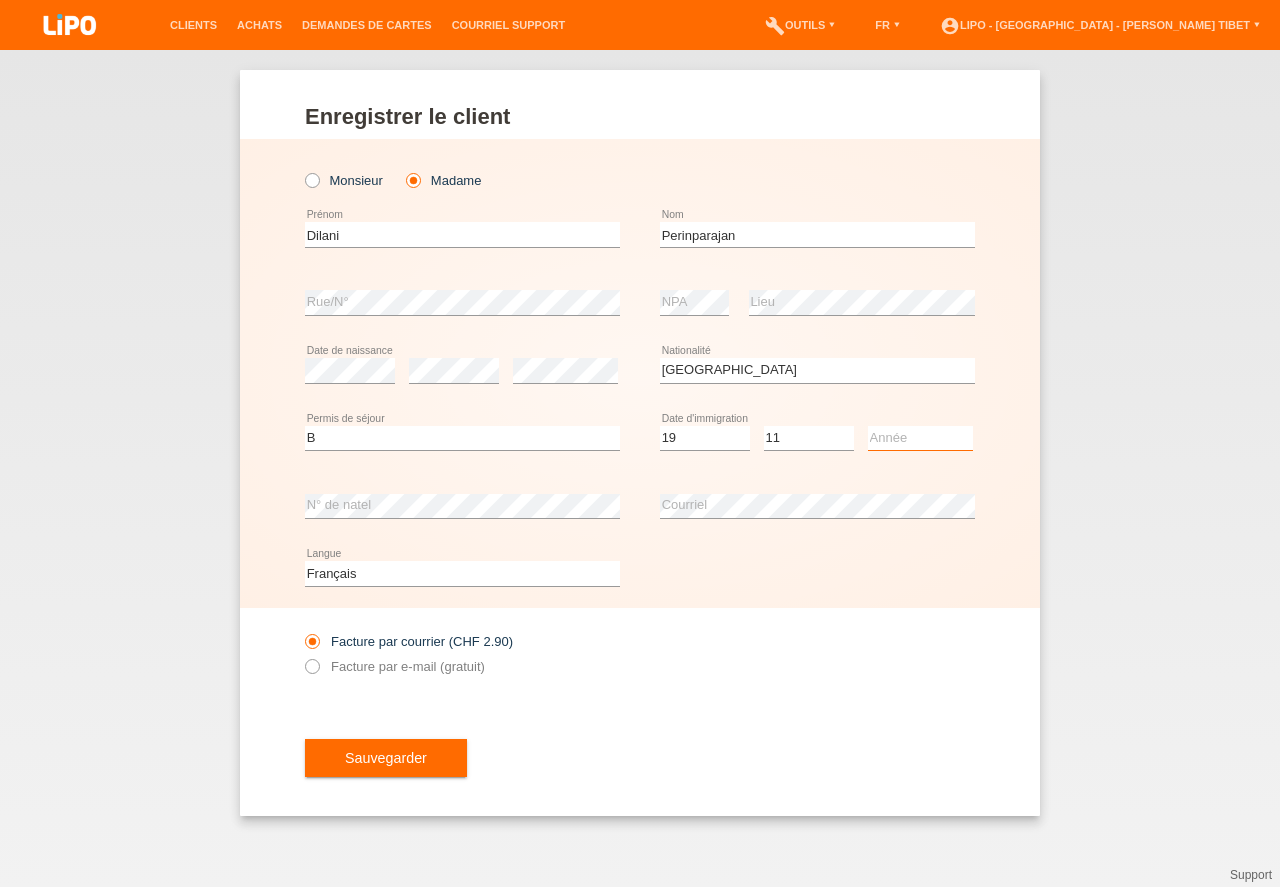 click on "Année
2025
2024
2023
2022
2021
2020
2019
2018
2017 2016 2015 2014 2013 2012 2011 2010 2009 2008 2007 2006 2005 2004 2003 2002 2001" at bounding box center (920, 438) 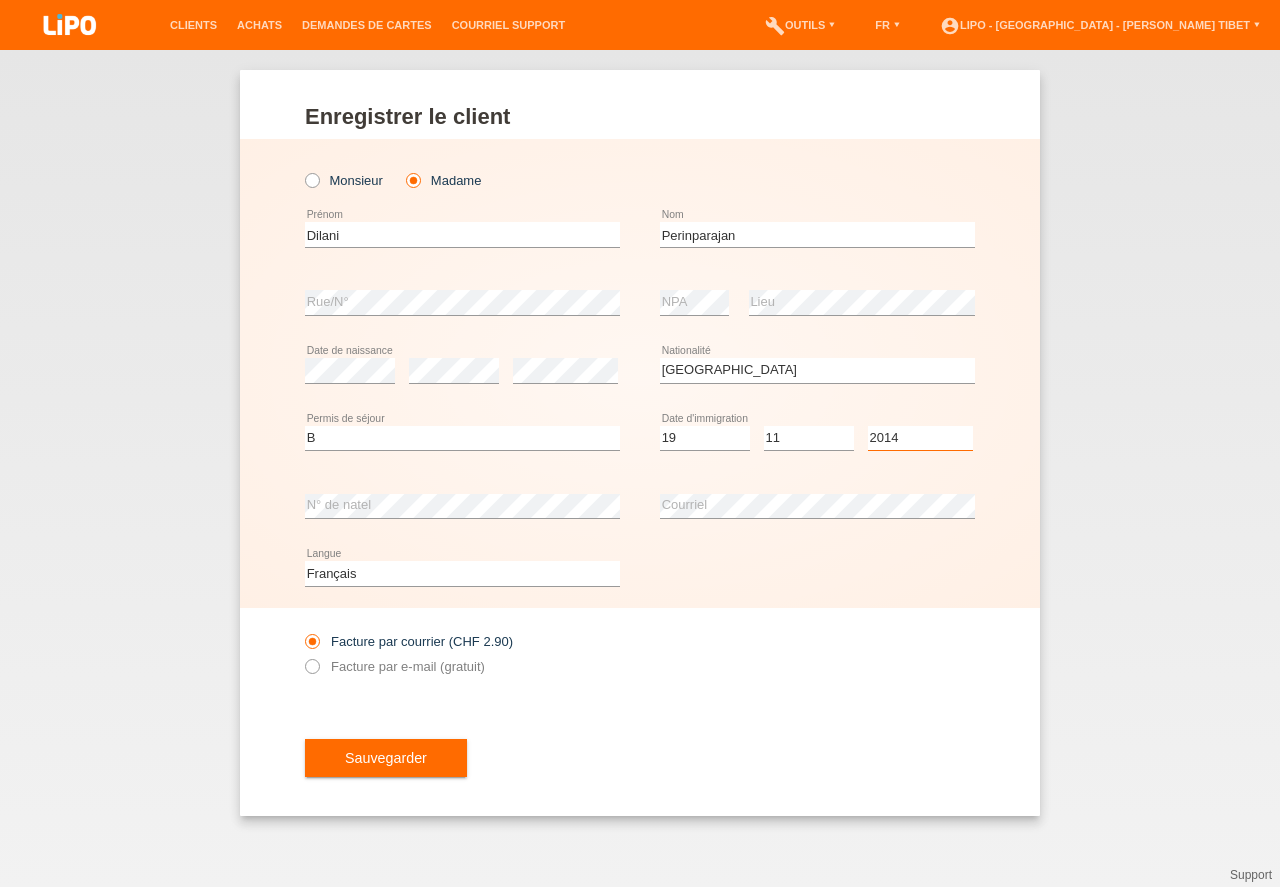 click on "2014" at bounding box center [0, 0] 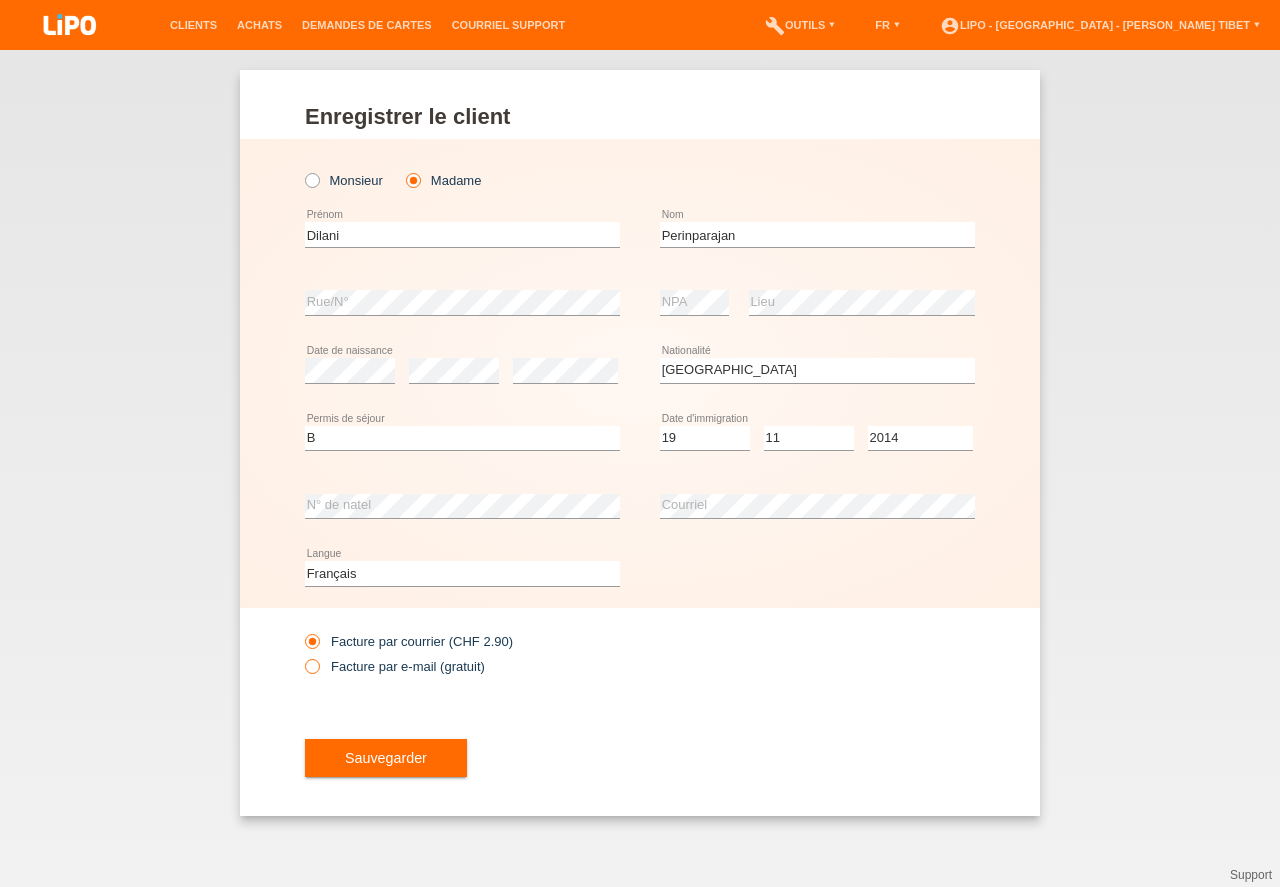 click at bounding box center (302, 656) 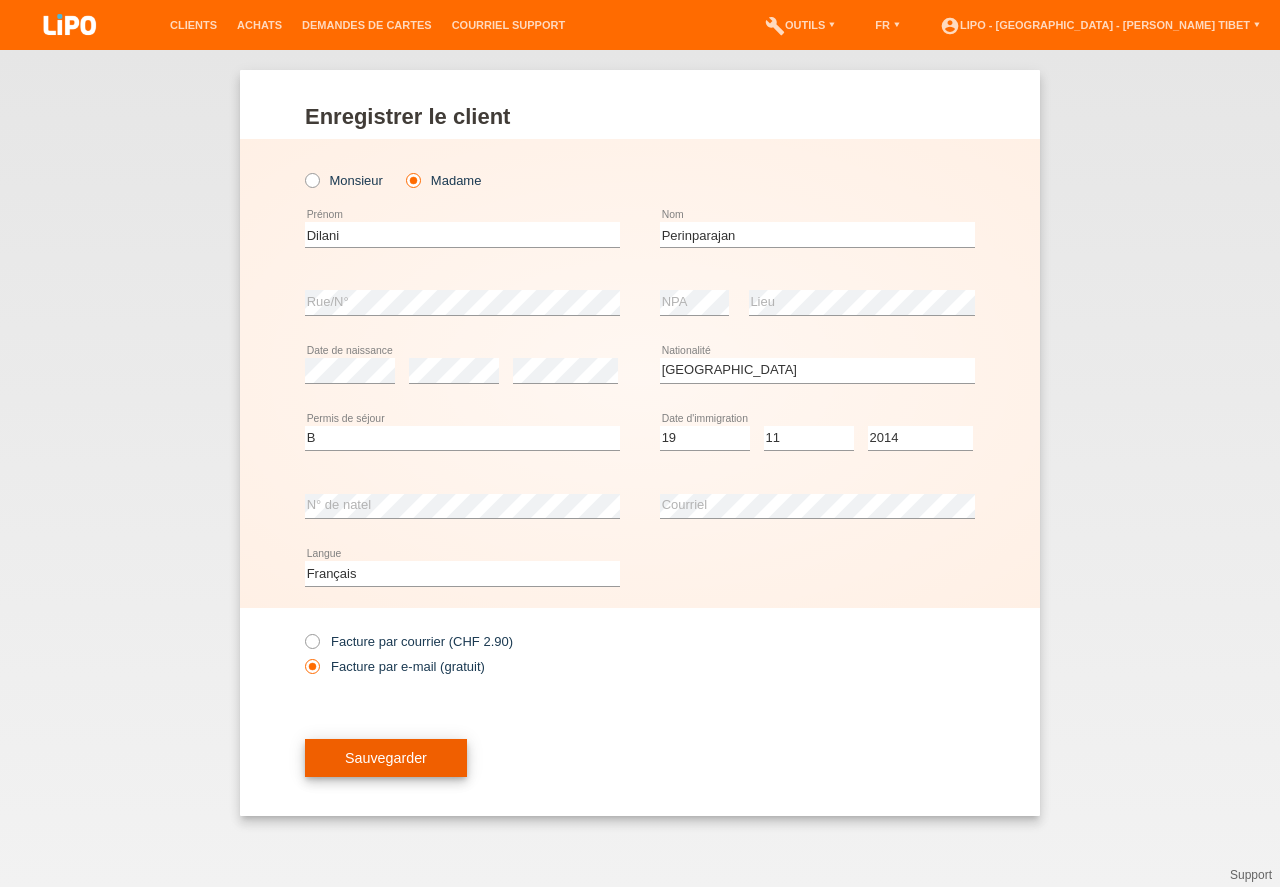 click on "Sauvegarder" at bounding box center (386, 758) 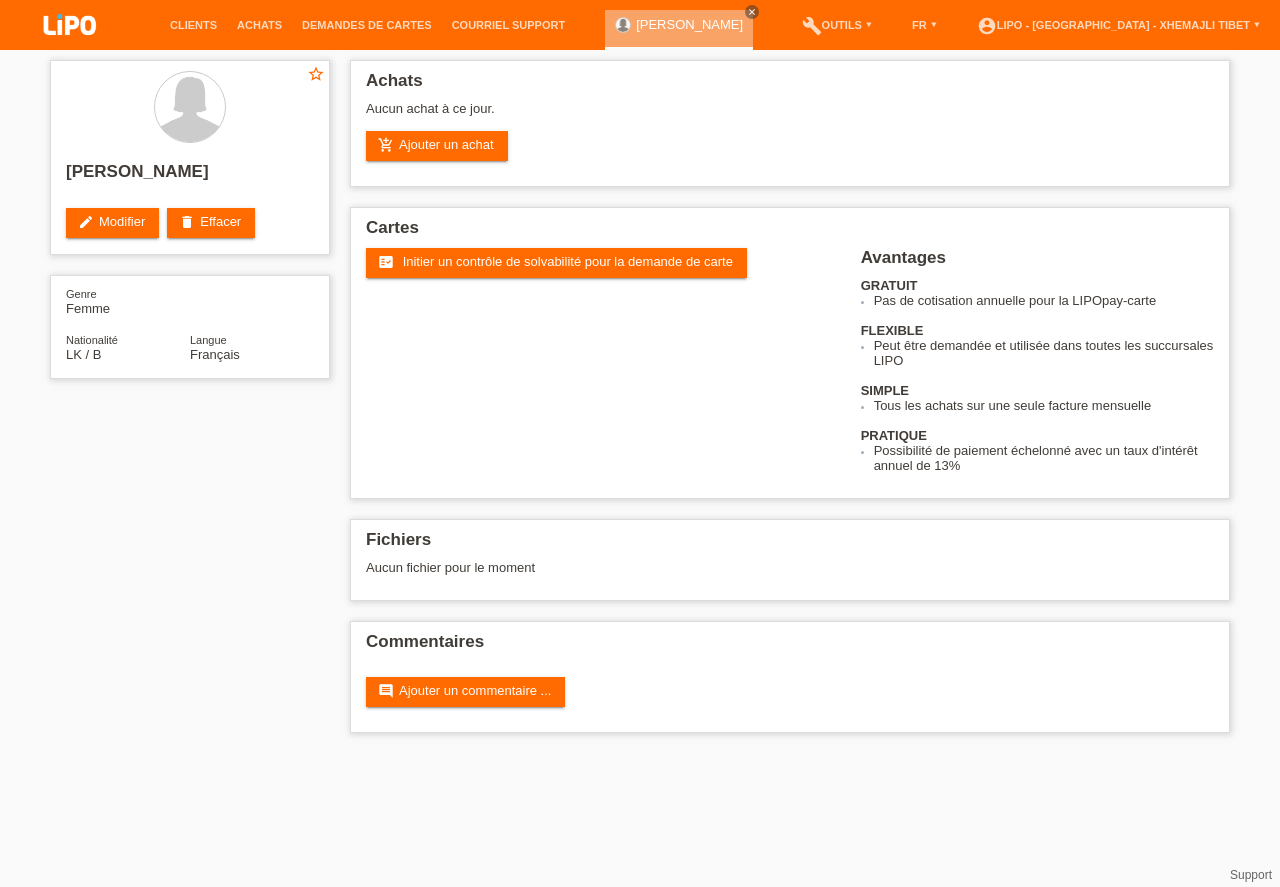 scroll, scrollTop: 0, scrollLeft: 0, axis: both 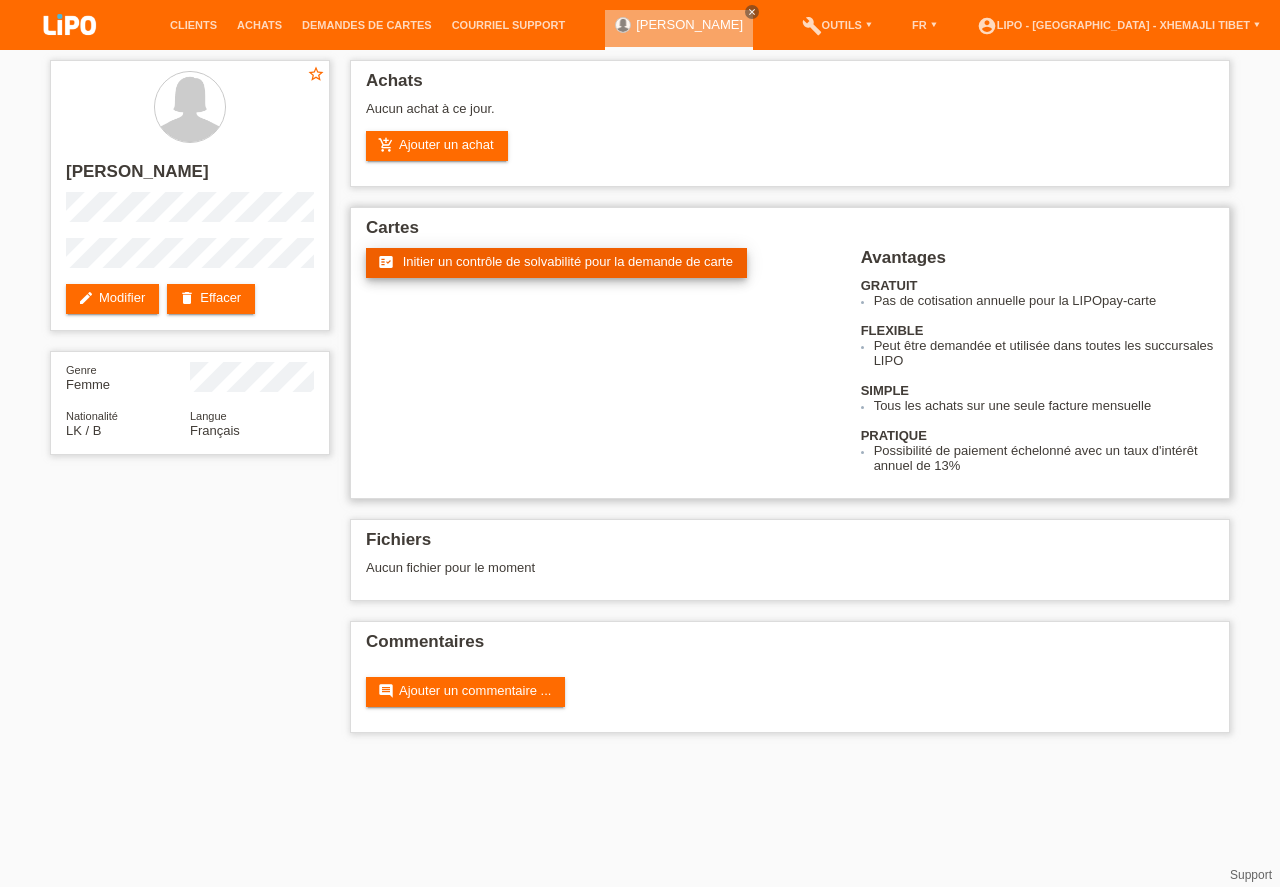 click on "Initier un contrôle de solvabilité pour la demande de carte" at bounding box center (568, 261) 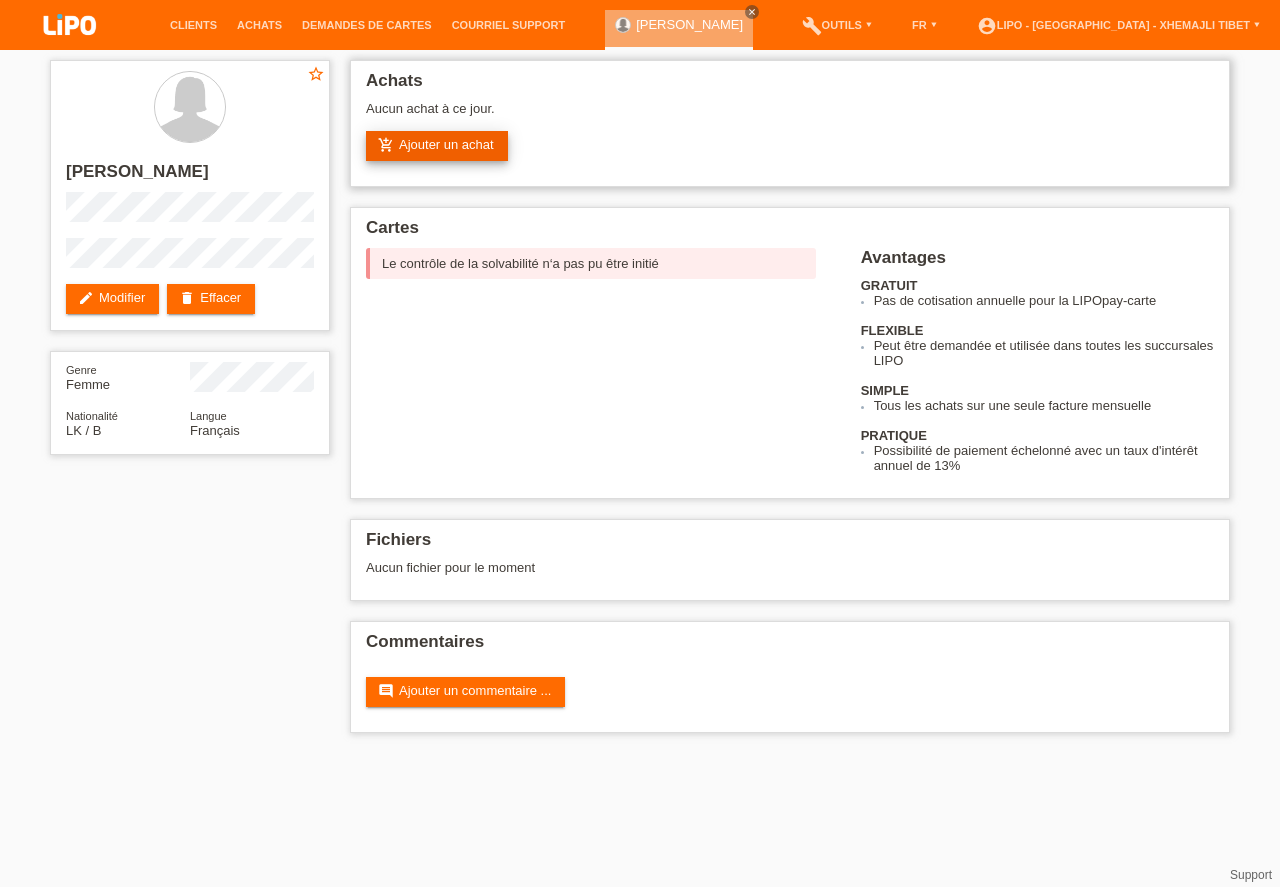 click on "add_shopping_cart  Ajouter un achat" at bounding box center [437, 146] 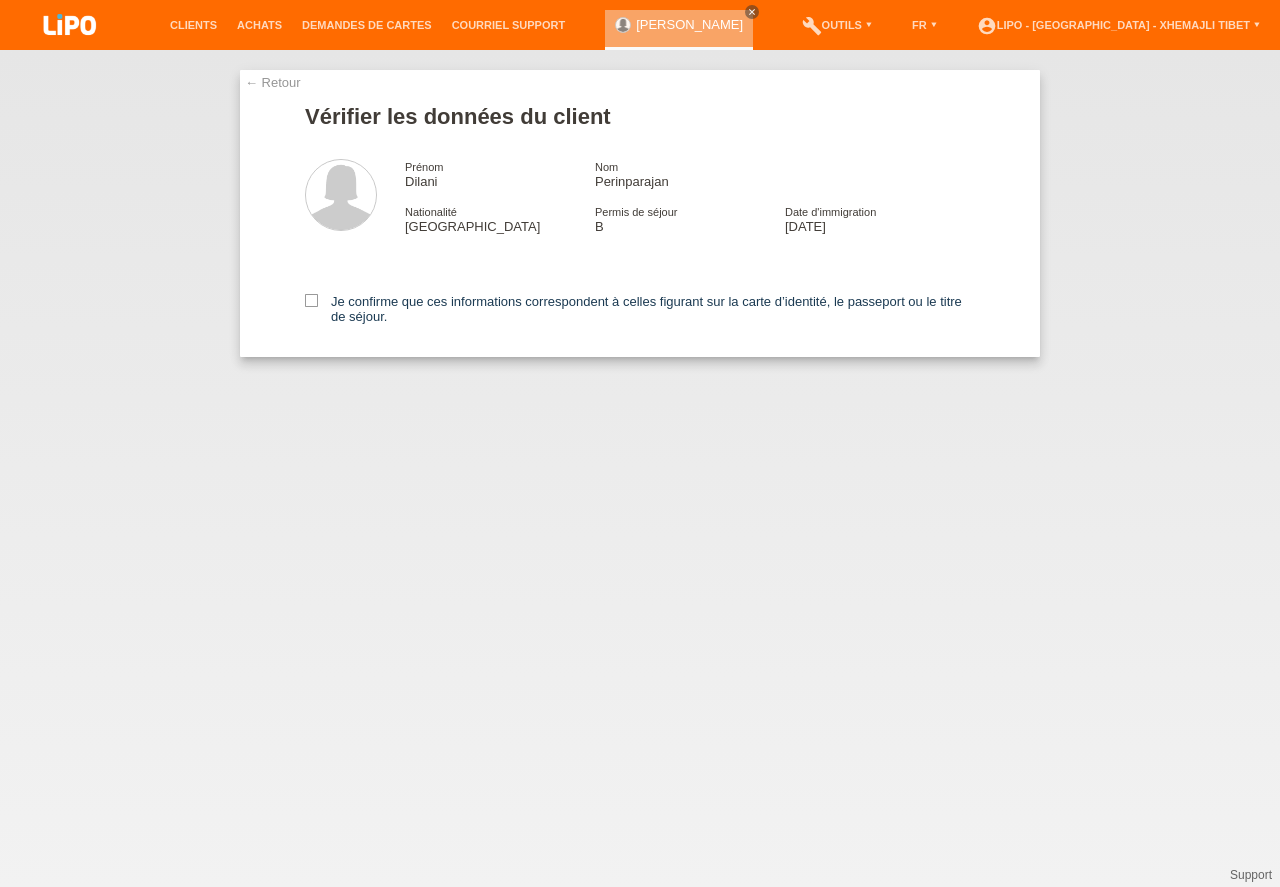 scroll, scrollTop: 0, scrollLeft: 0, axis: both 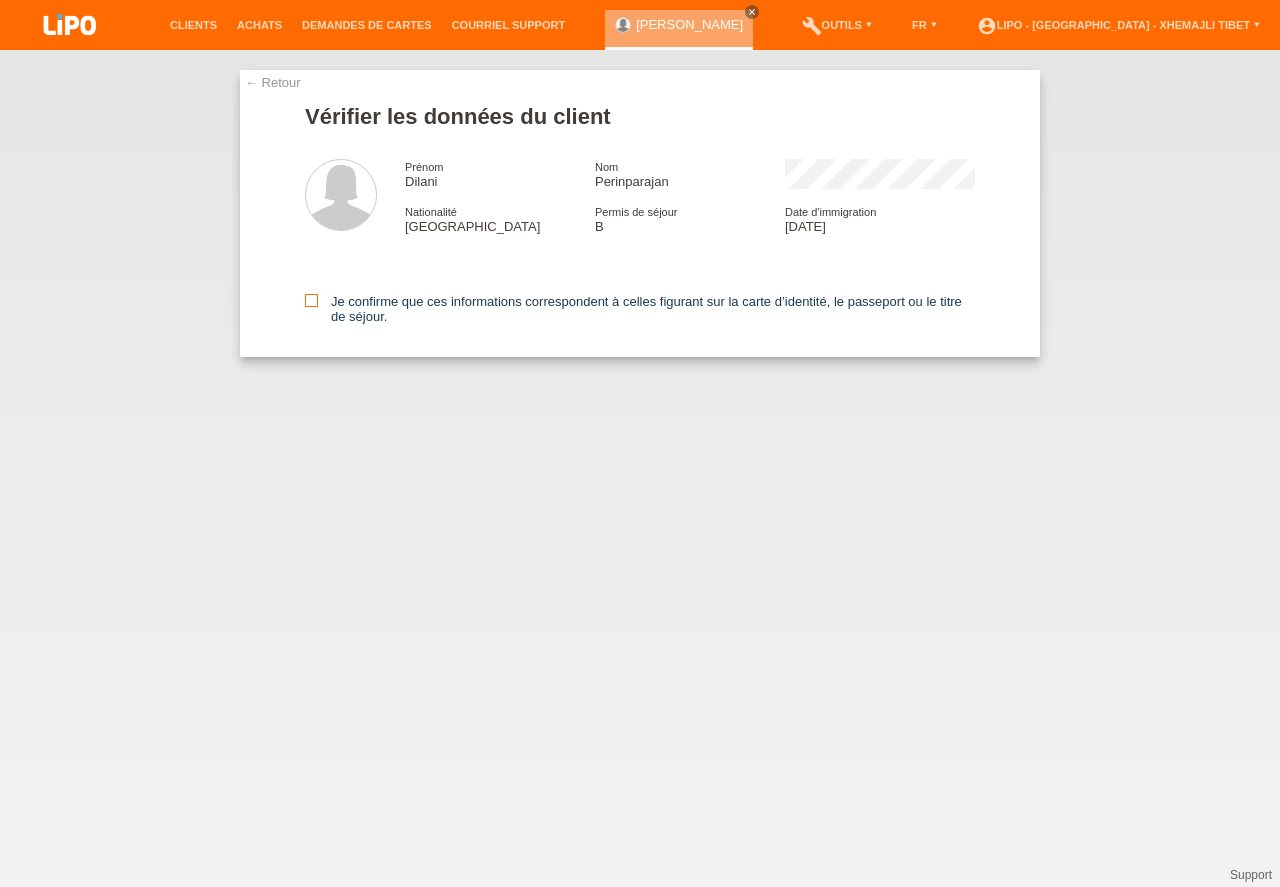 click at bounding box center (311, 300) 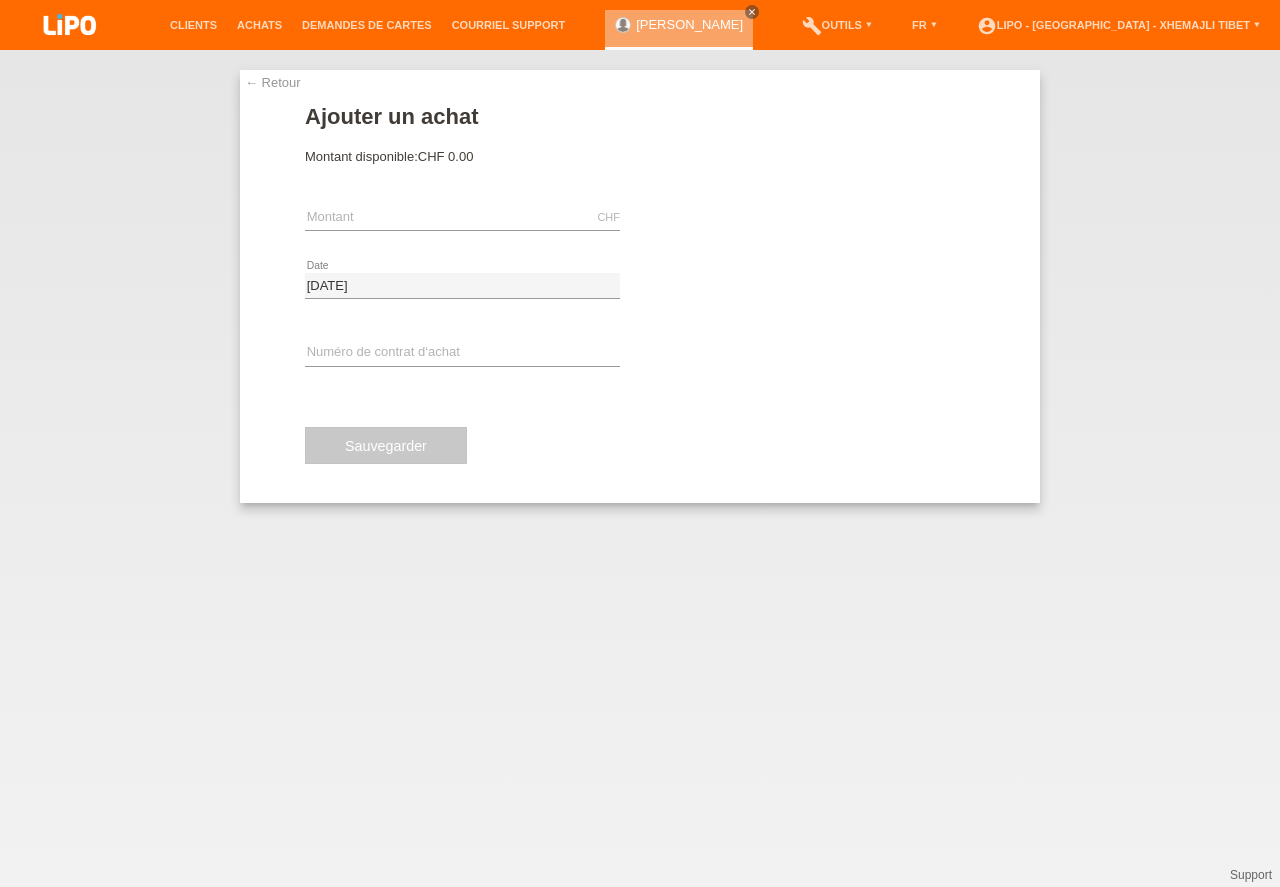 scroll, scrollTop: 0, scrollLeft: 0, axis: both 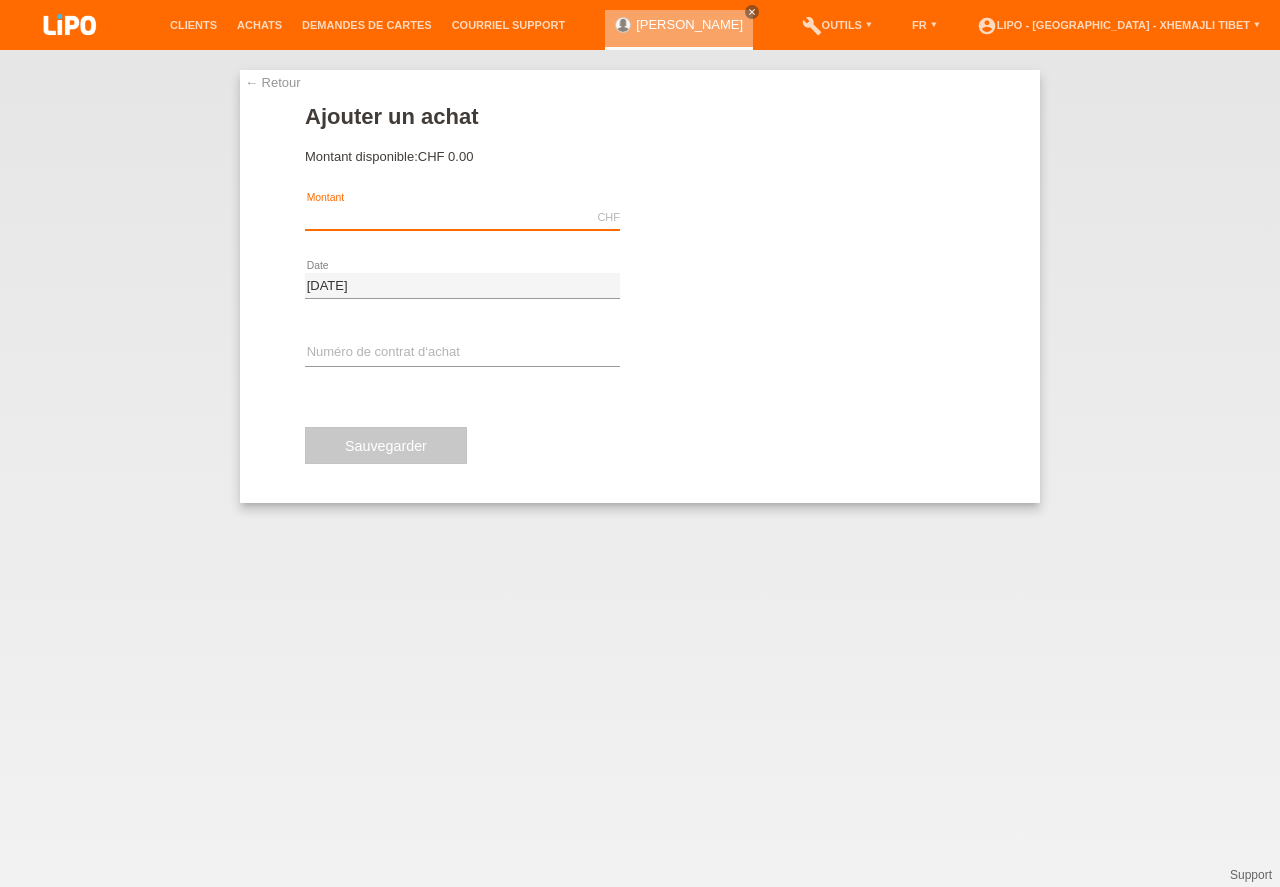 click at bounding box center [462, 217] 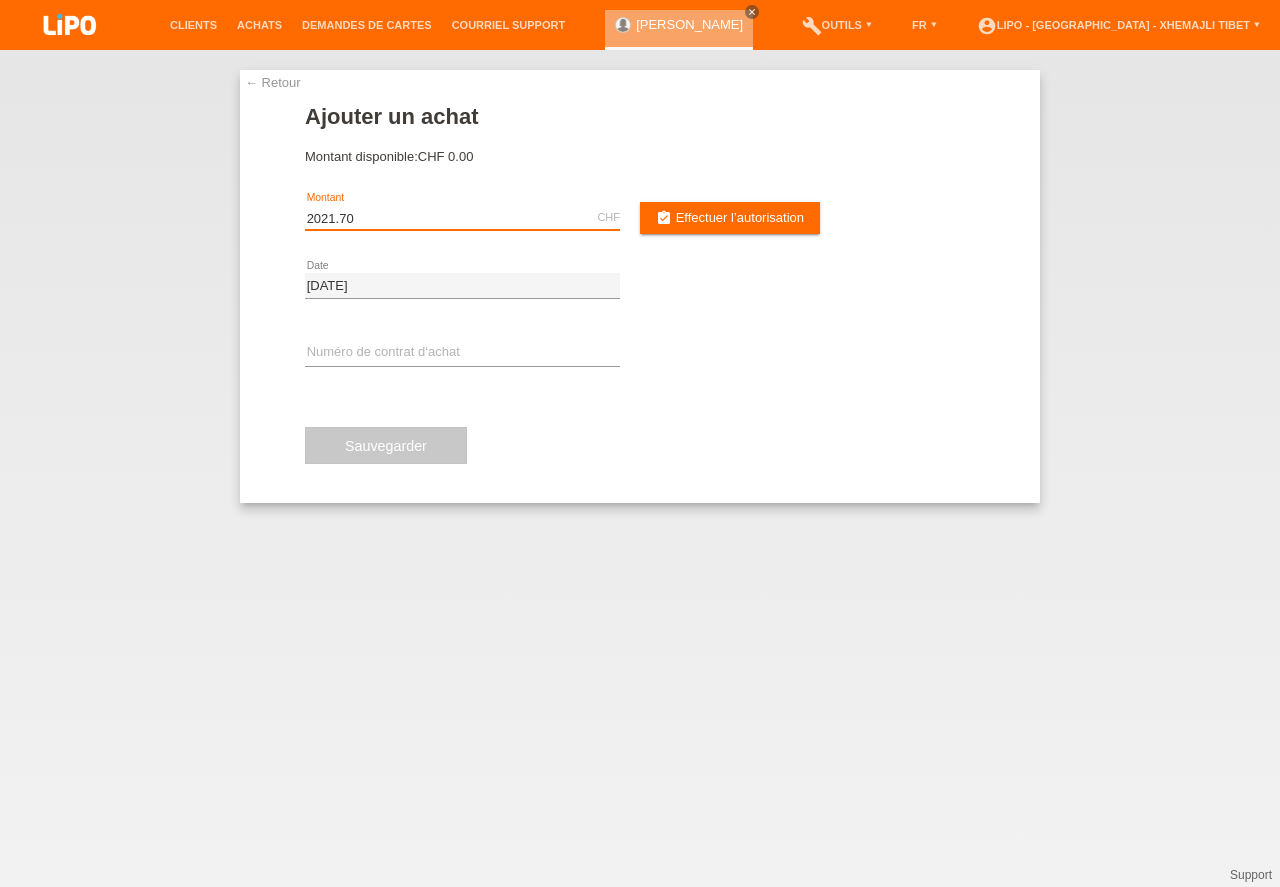 type on "2021.70" 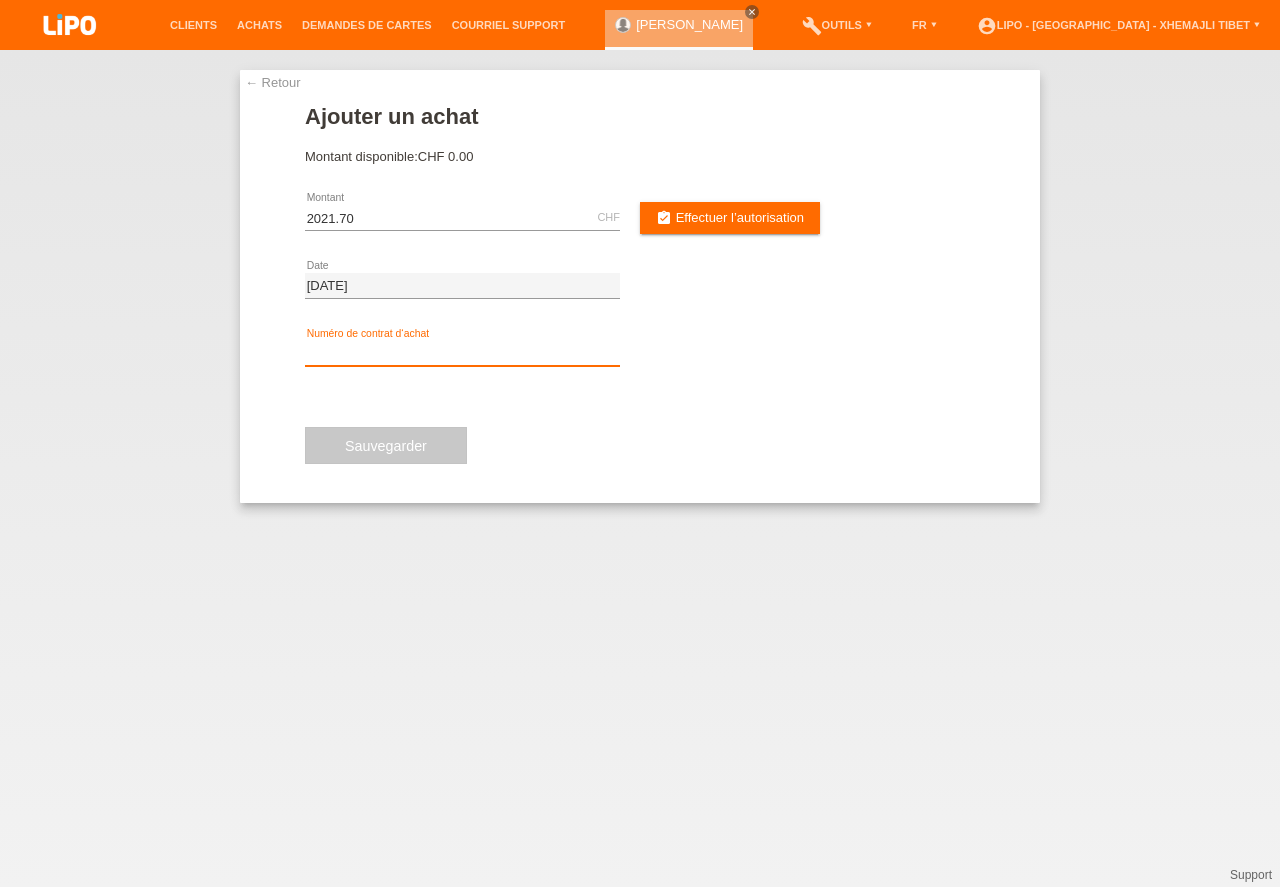 click at bounding box center [462, 353] 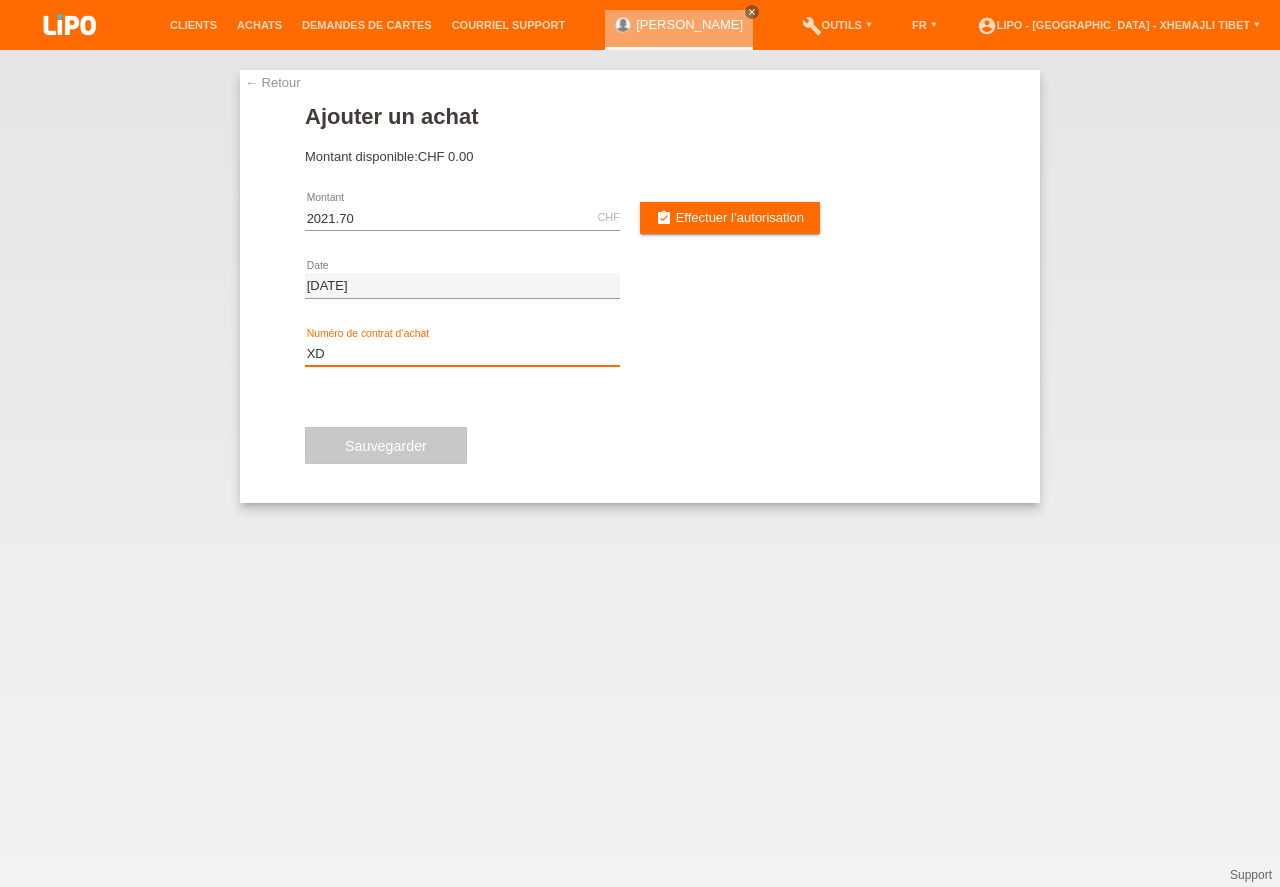 type on "X" 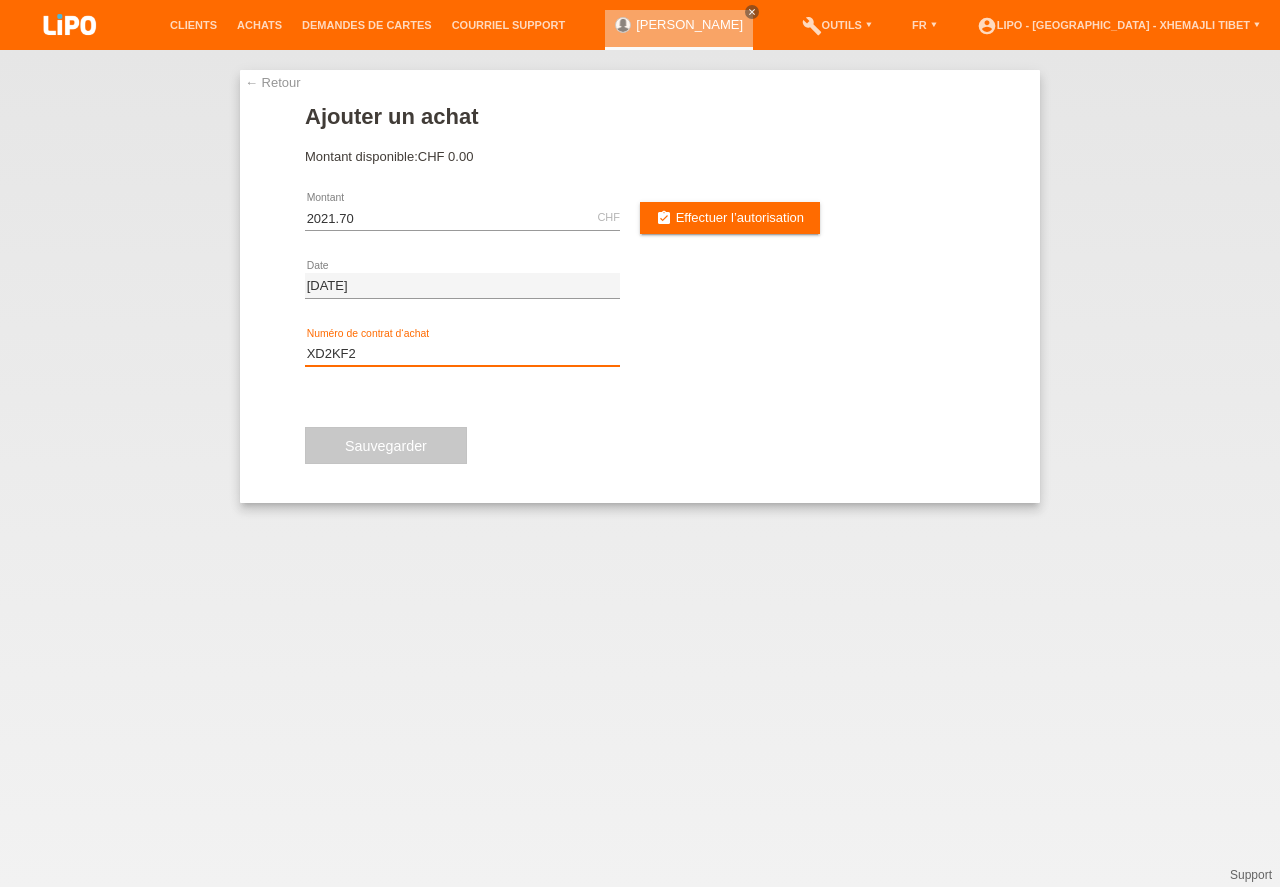 type on "XD2KF2" 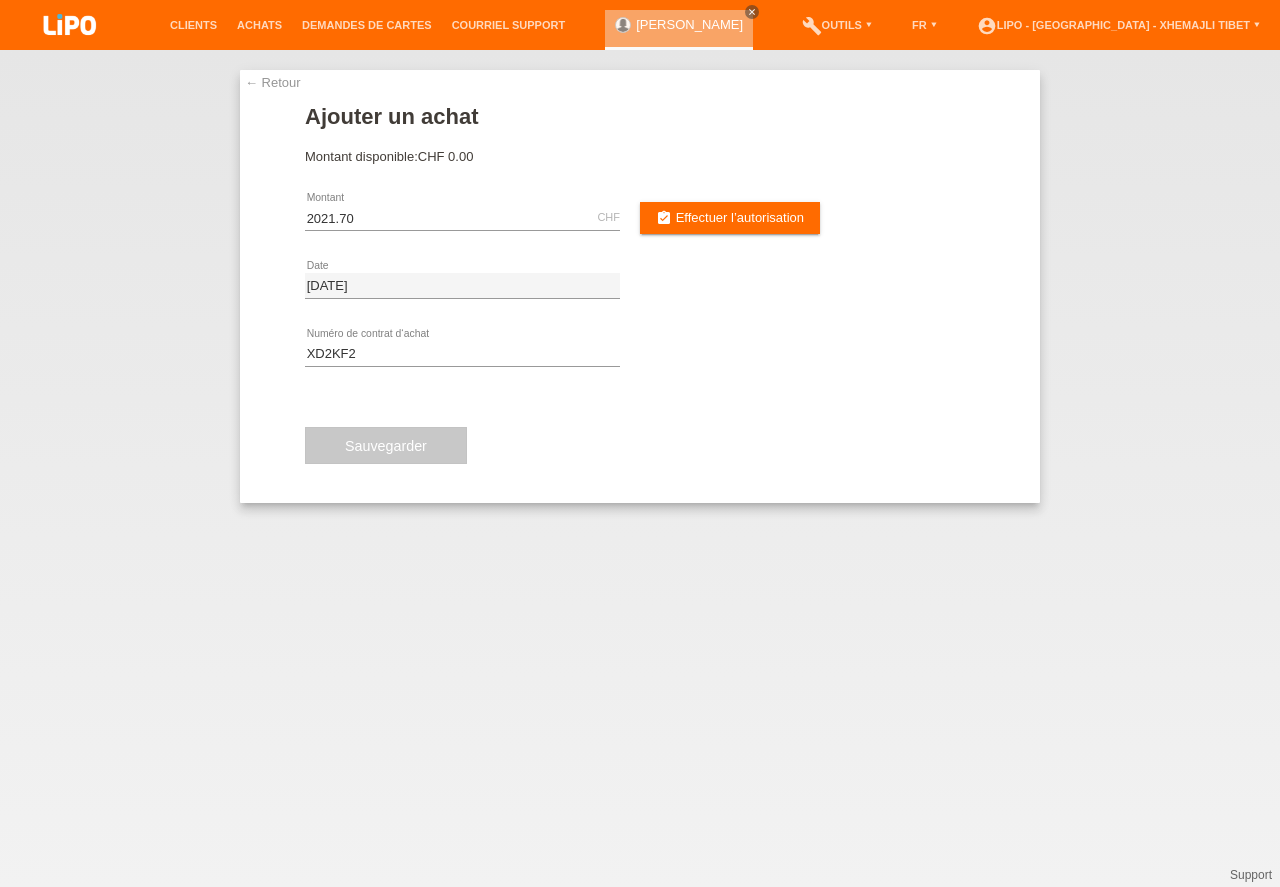 click on "Sauvegarder" at bounding box center (386, 446) 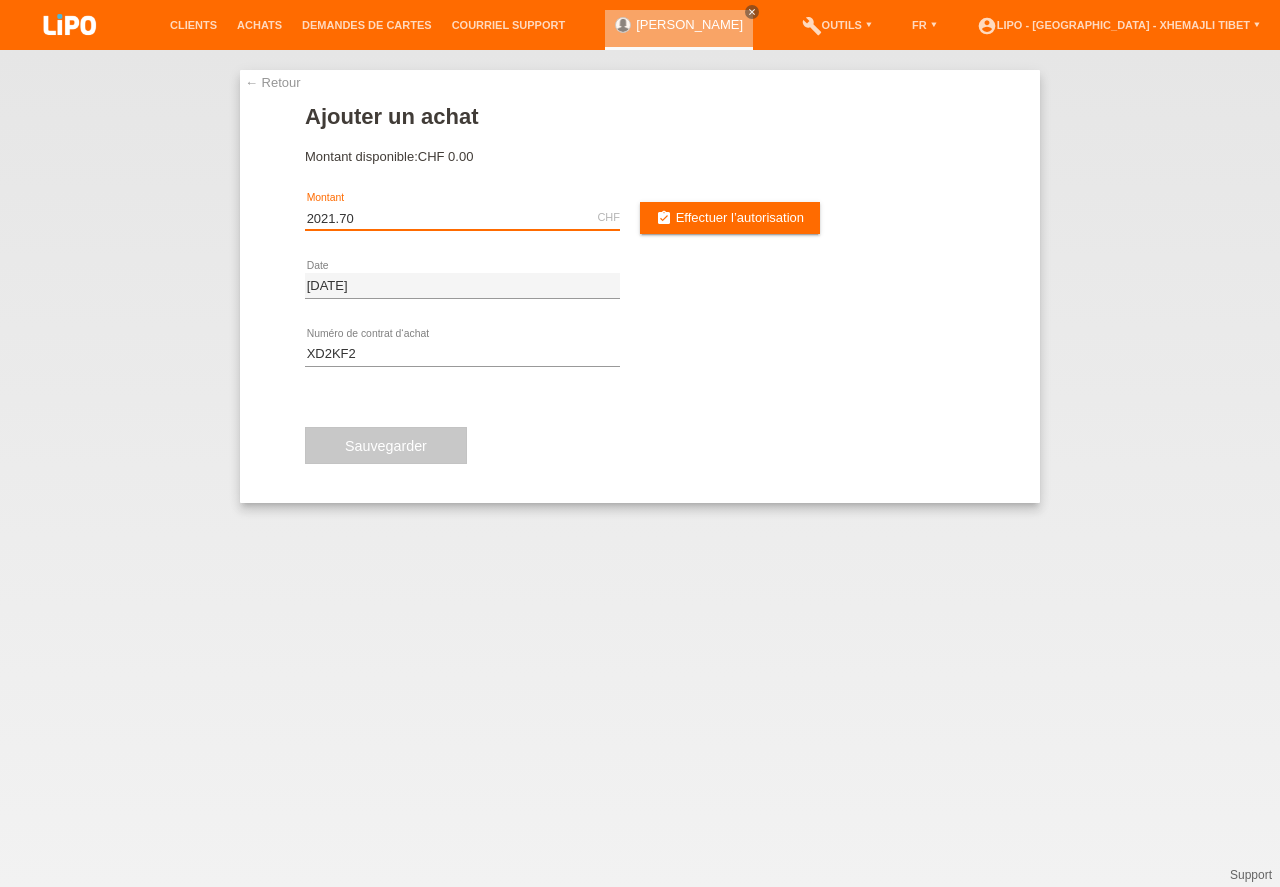 click on "2021.70" at bounding box center [462, 217] 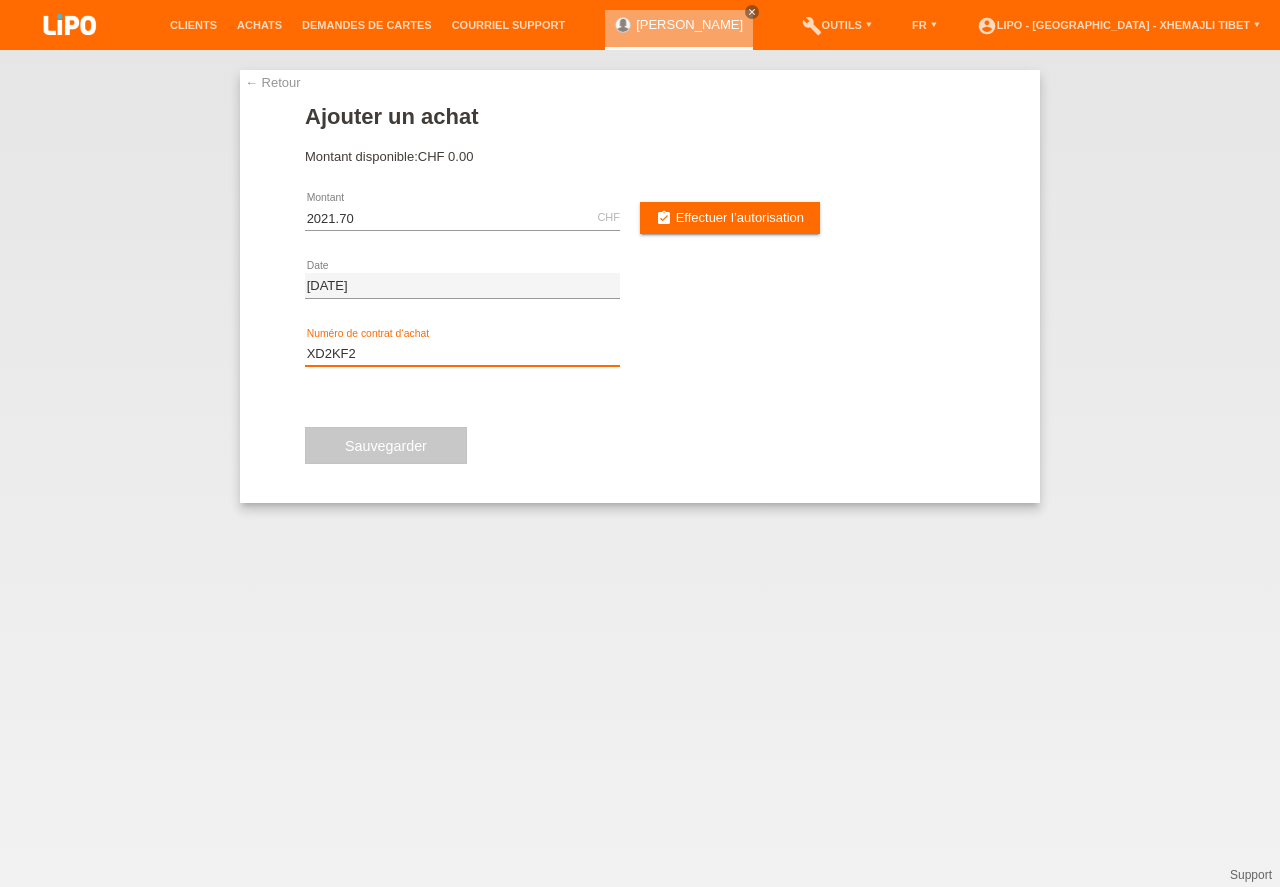 click on "XD2KF2" at bounding box center (462, 353) 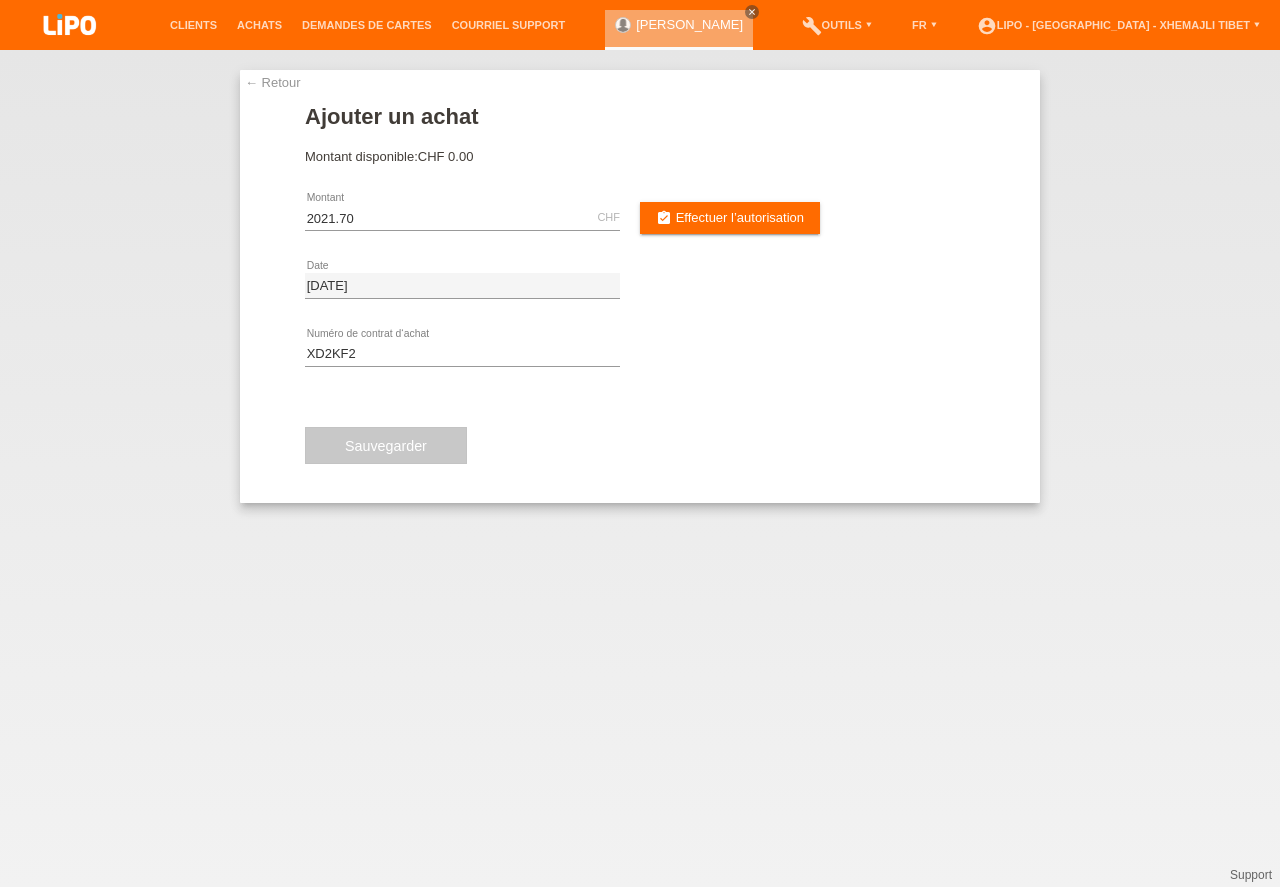 click on "Sauvegarder" at bounding box center (386, 446) 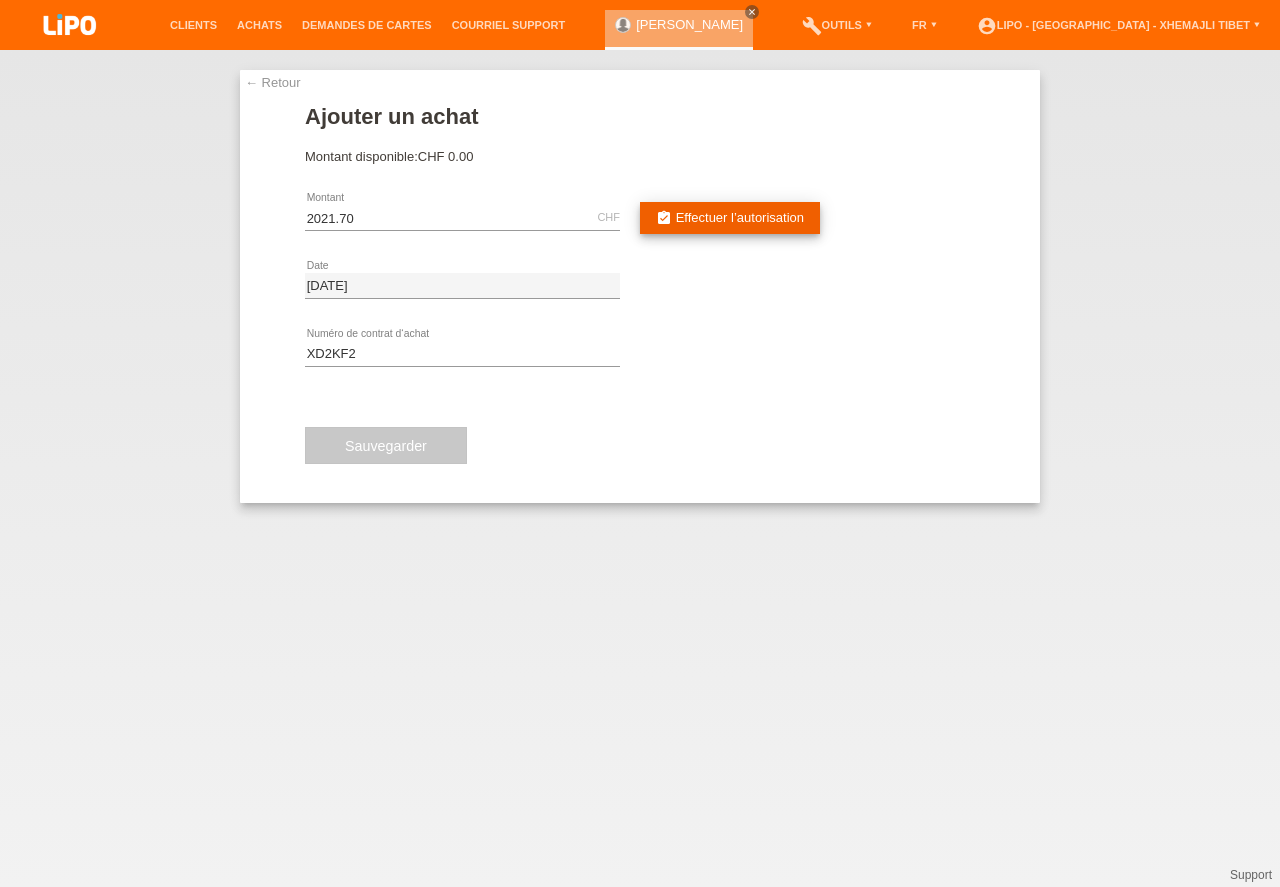 click on "Effectuer l’autorisation" at bounding box center [740, 217] 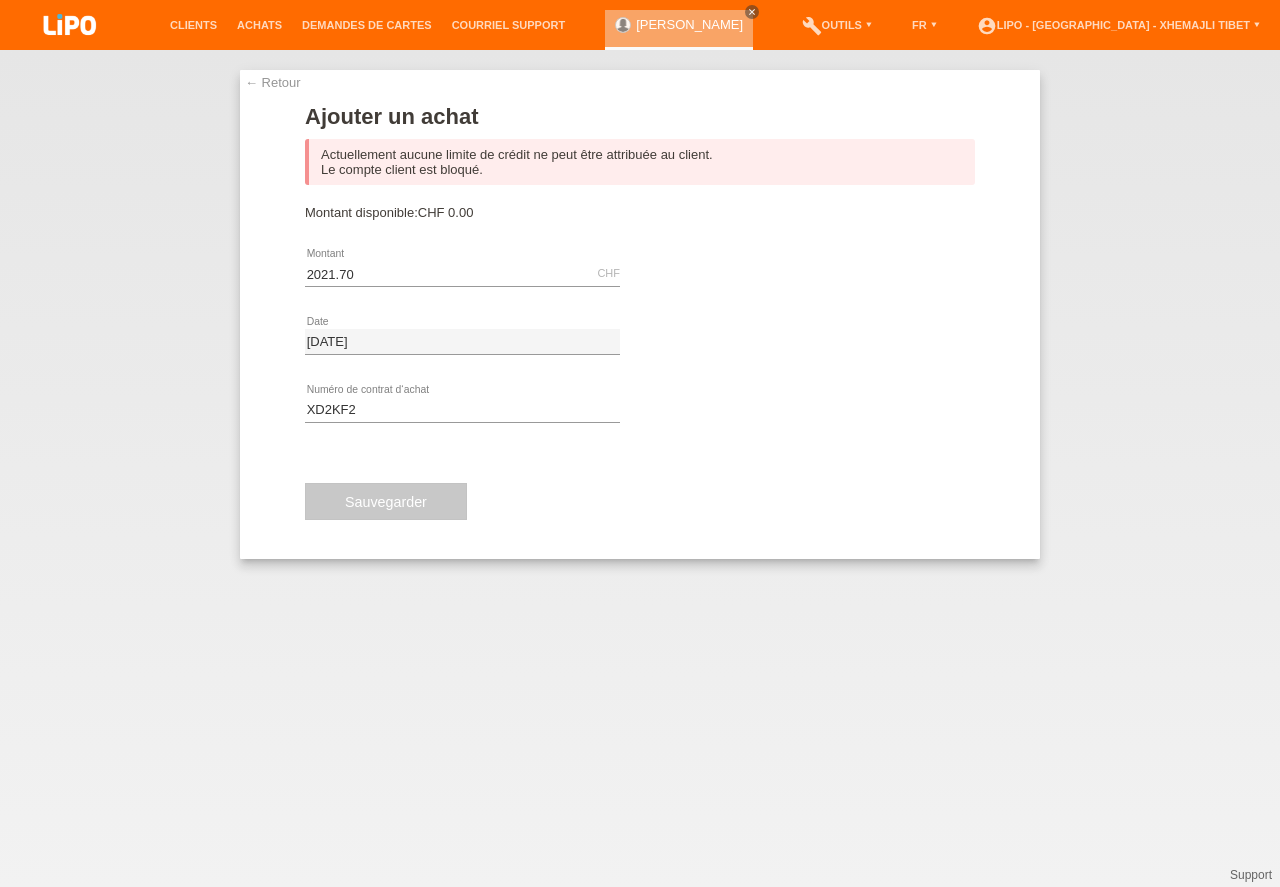 click on "Sauvegarder" at bounding box center (386, 502) 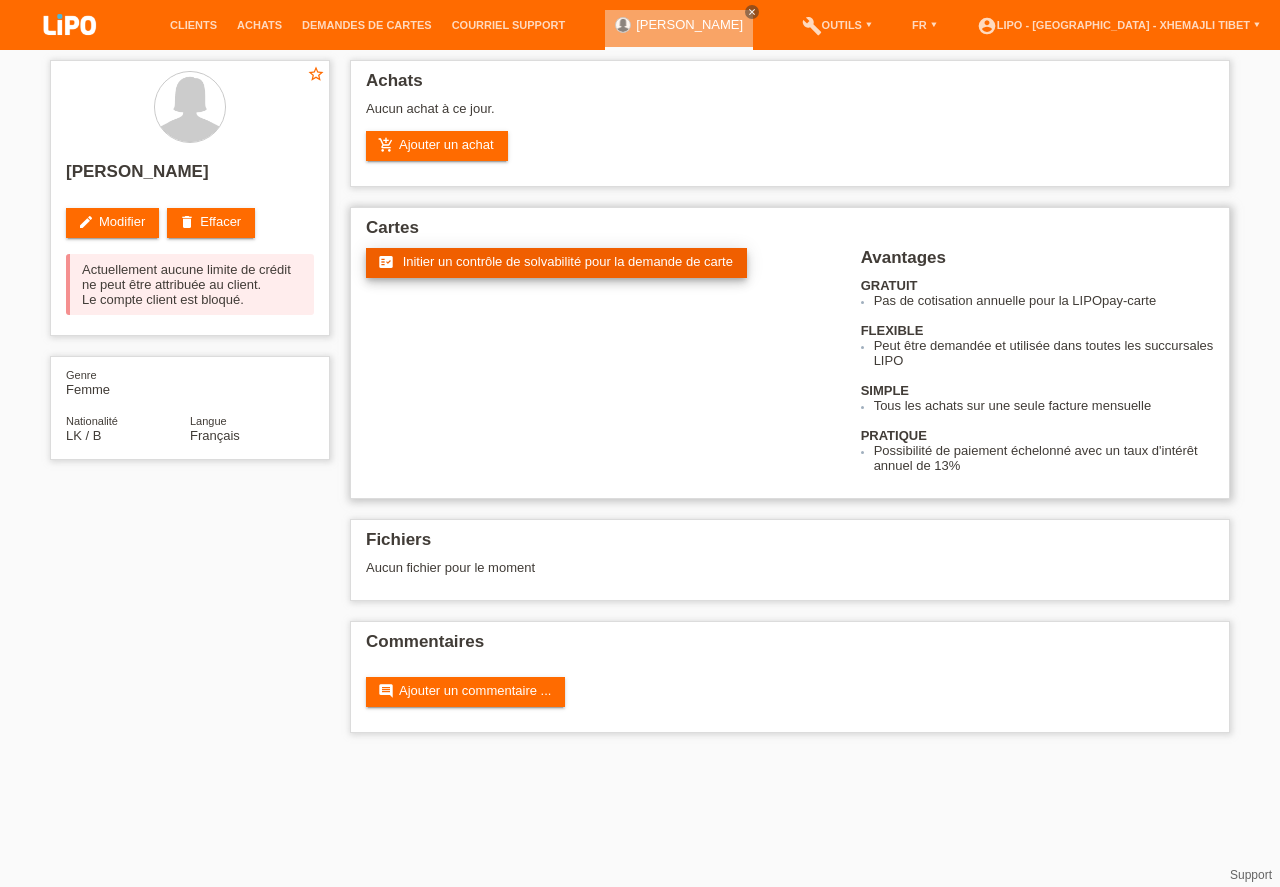 scroll, scrollTop: 0, scrollLeft: 0, axis: both 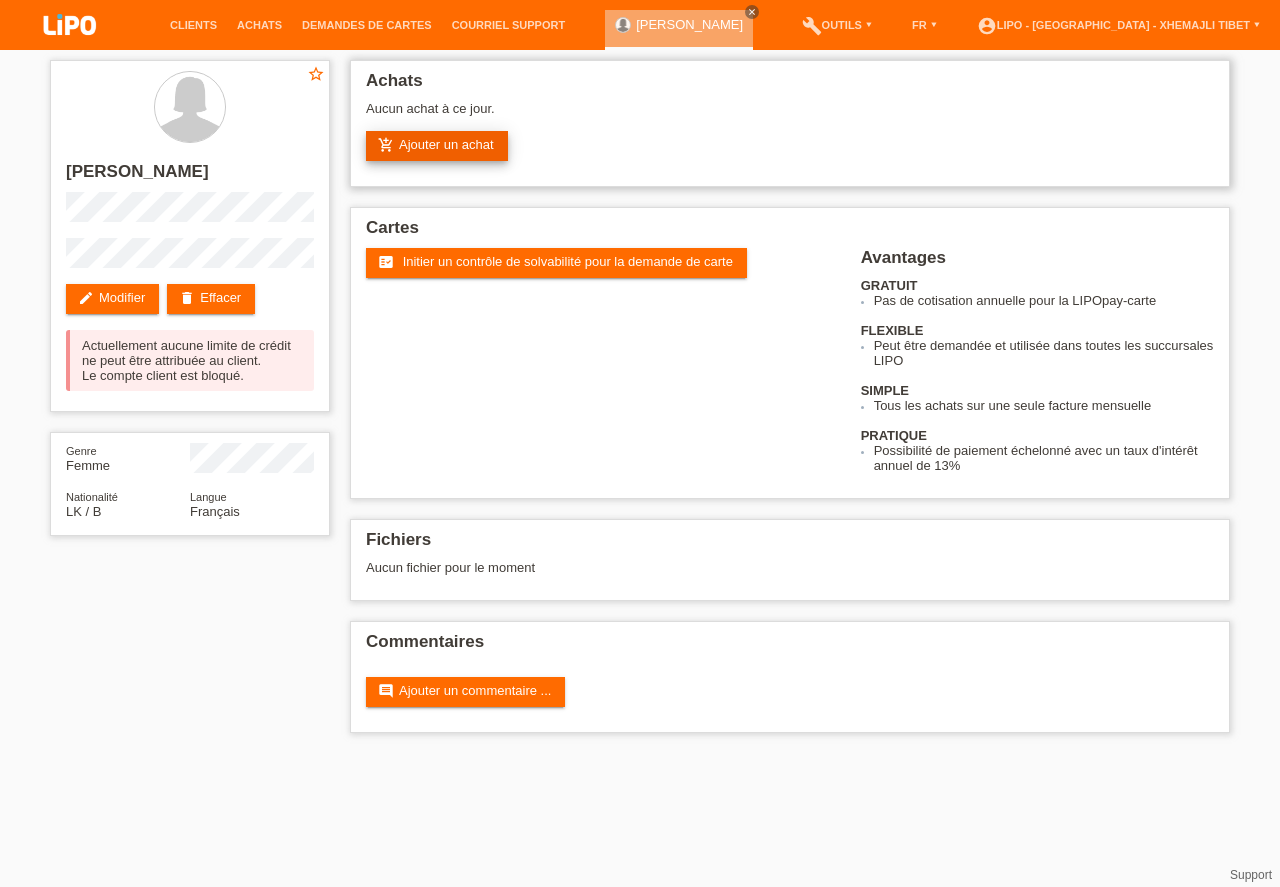 click on "add_shopping_cart  Ajouter un achat" at bounding box center [437, 146] 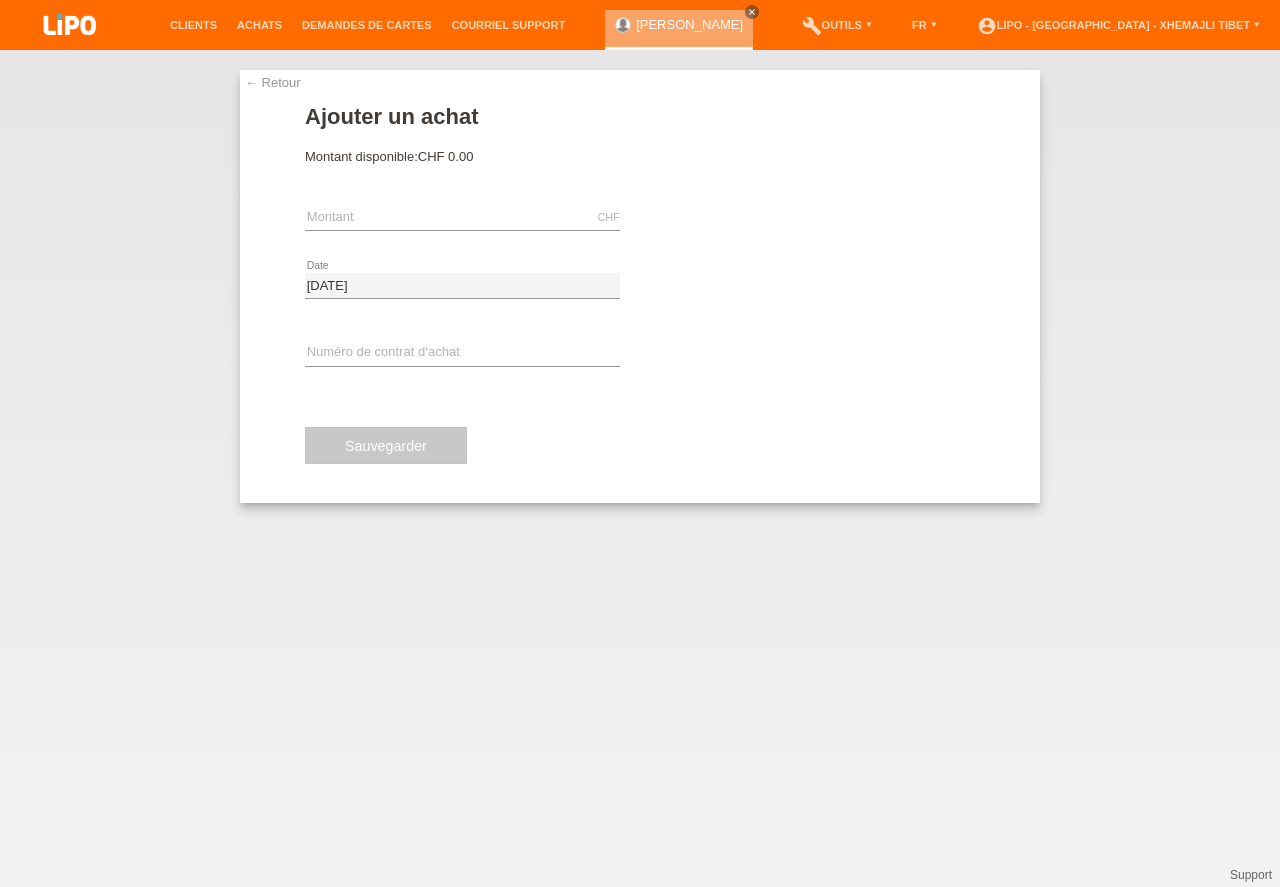 scroll, scrollTop: 0, scrollLeft: 0, axis: both 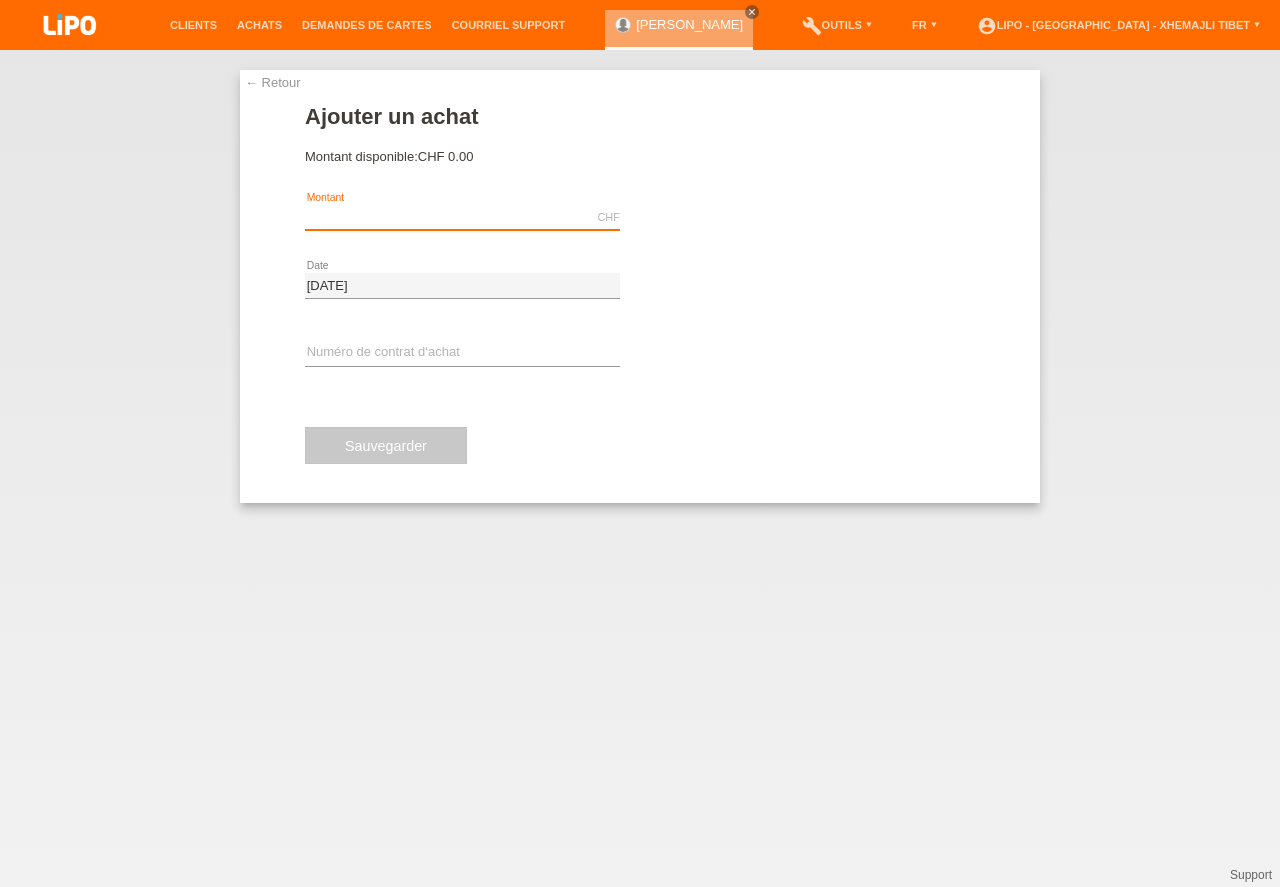 click at bounding box center (462, 217) 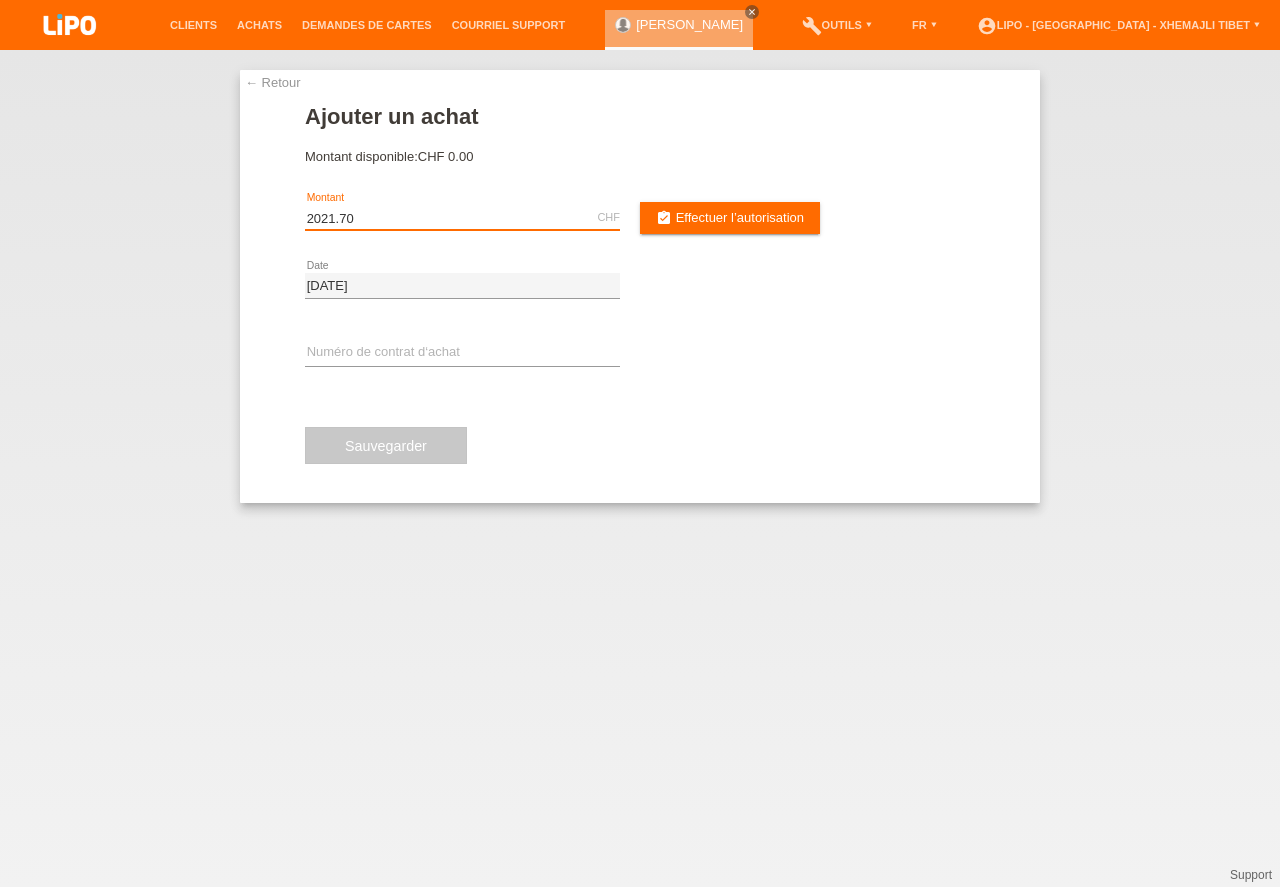 type on "2021.70" 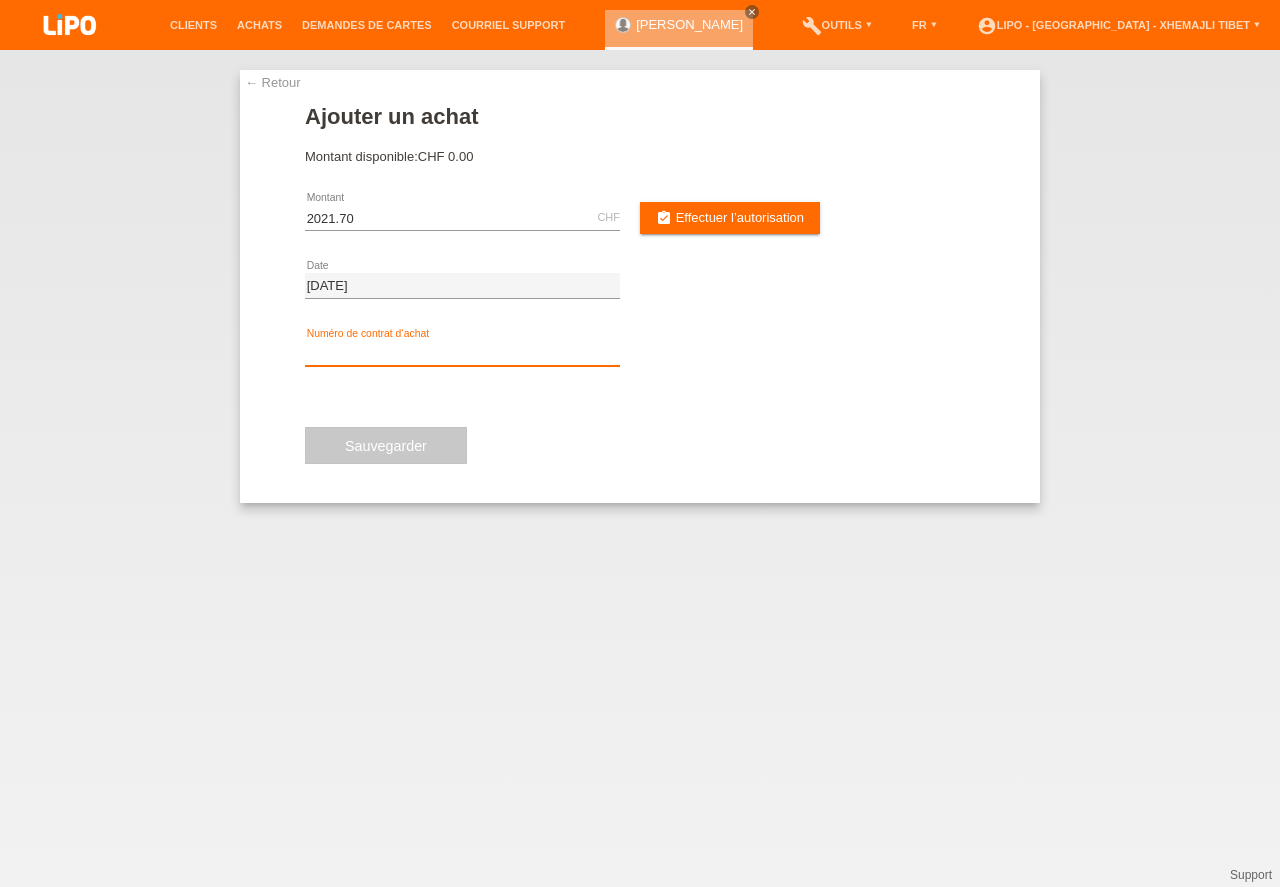 click at bounding box center [462, 353] 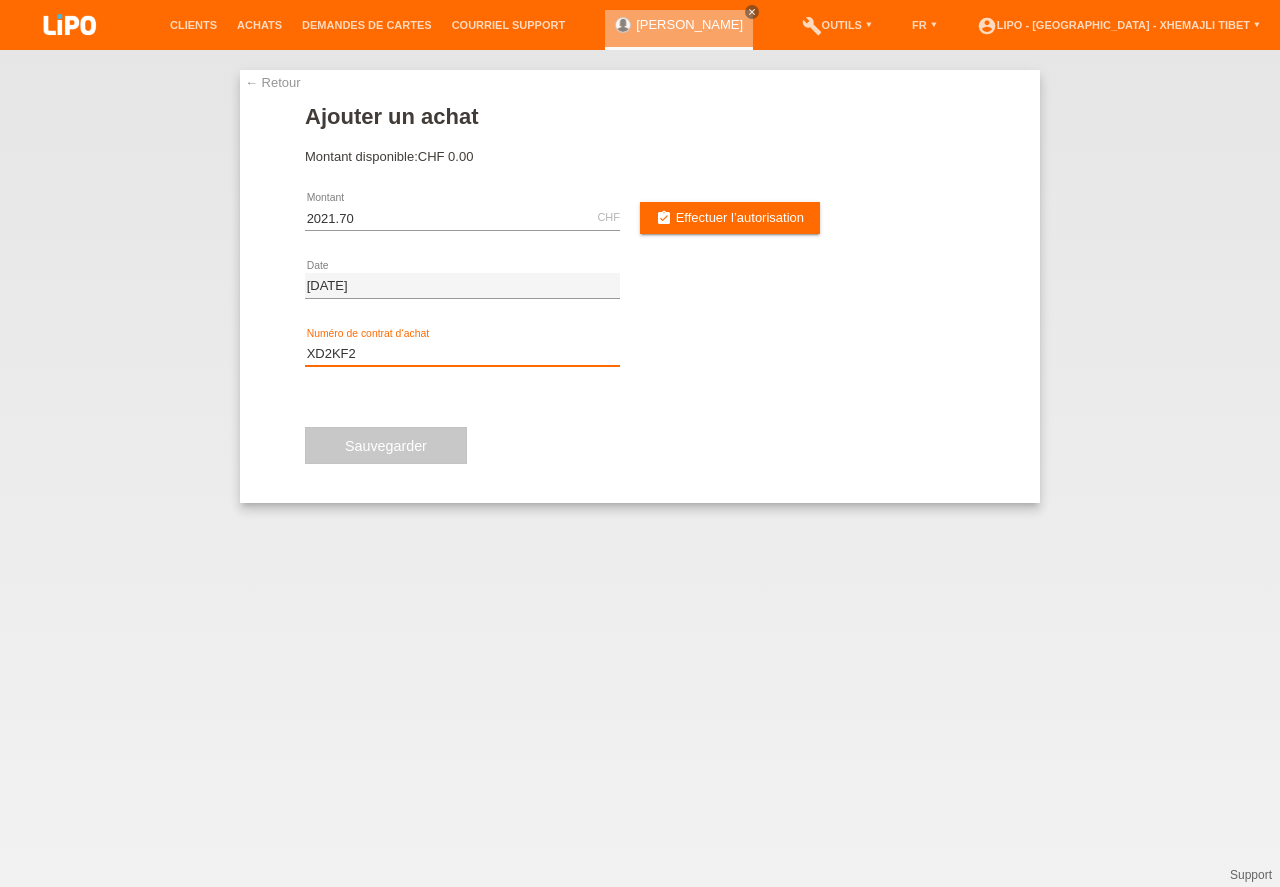 type on "XD2KF2" 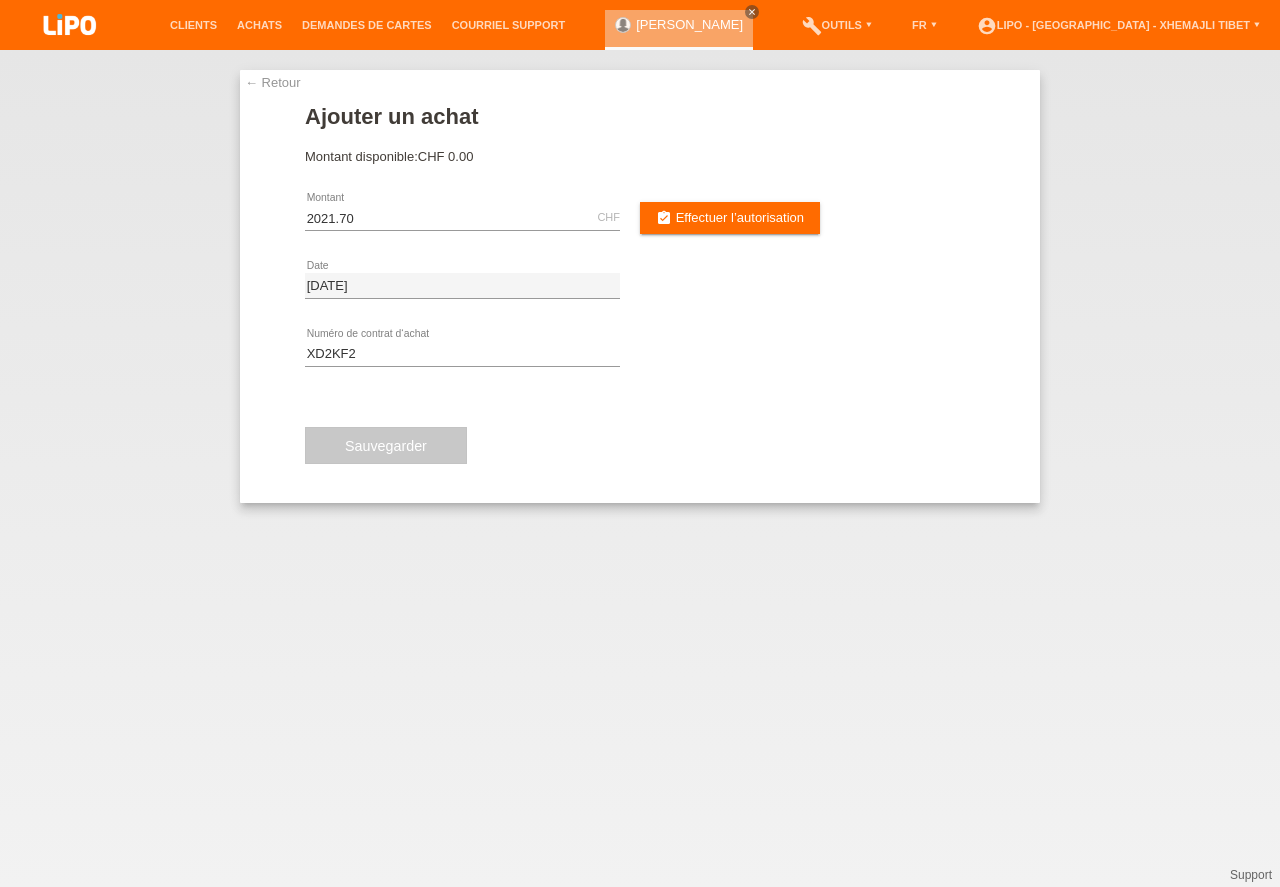 click on "Sauvegarder" at bounding box center [386, 446] 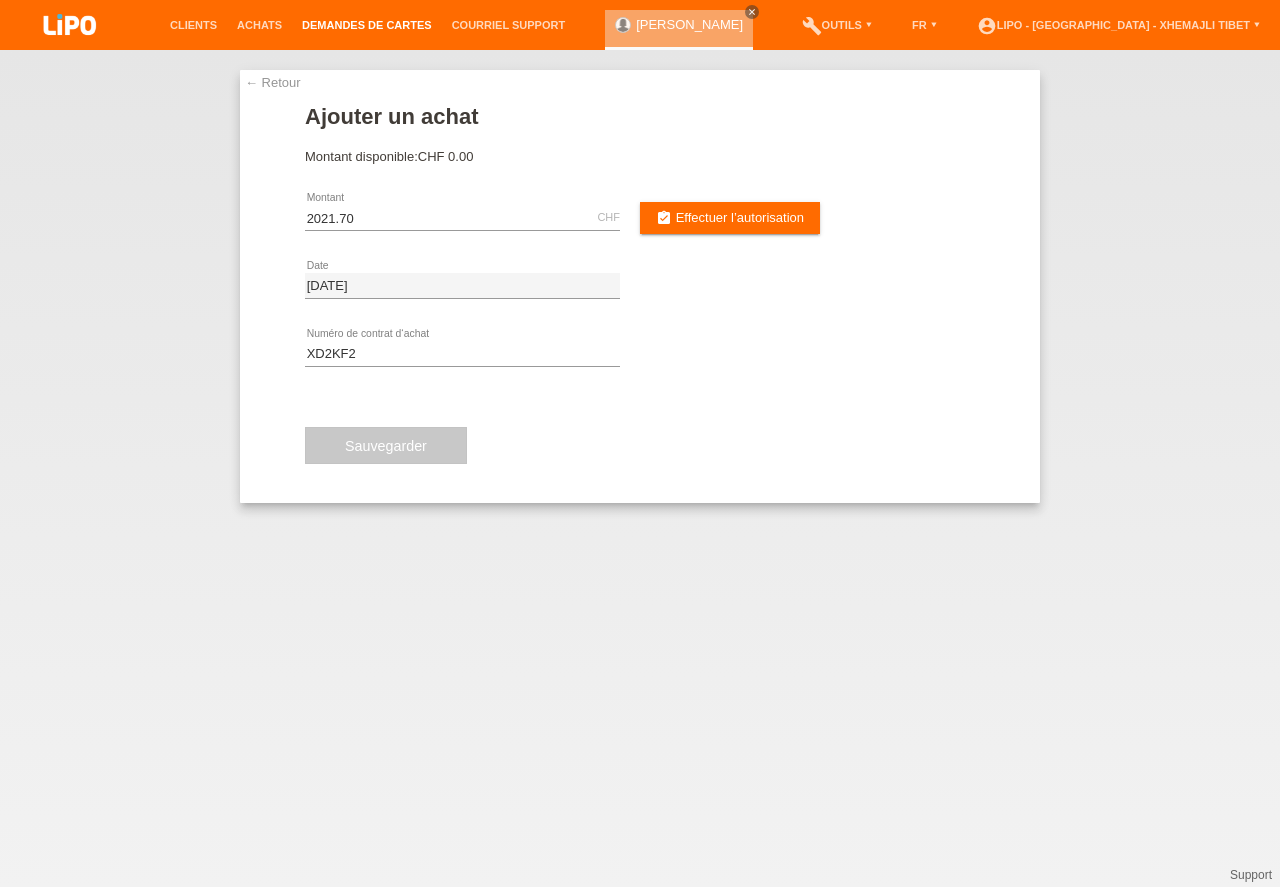click on "Demandes de cartes" at bounding box center (367, 25) 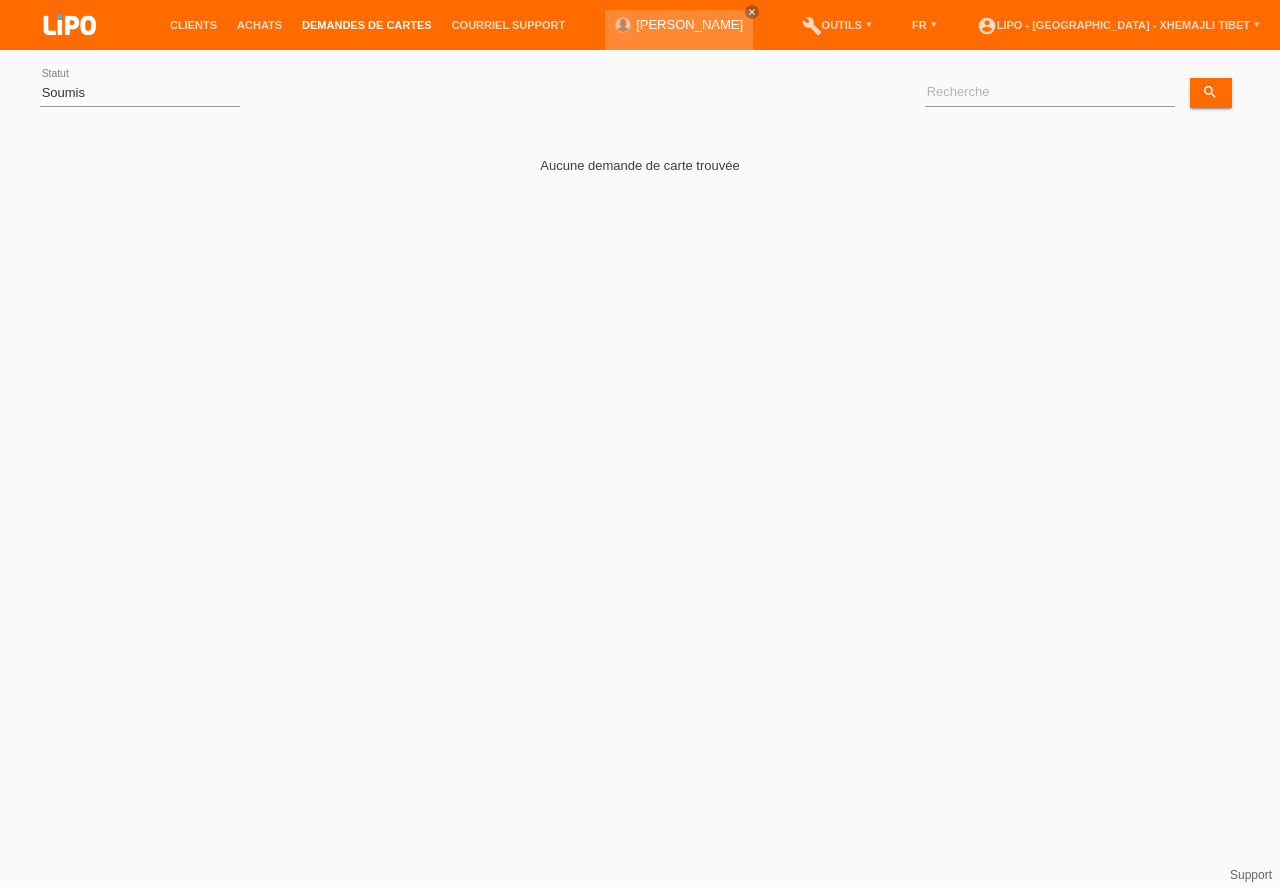 scroll, scrollTop: 0, scrollLeft: 0, axis: both 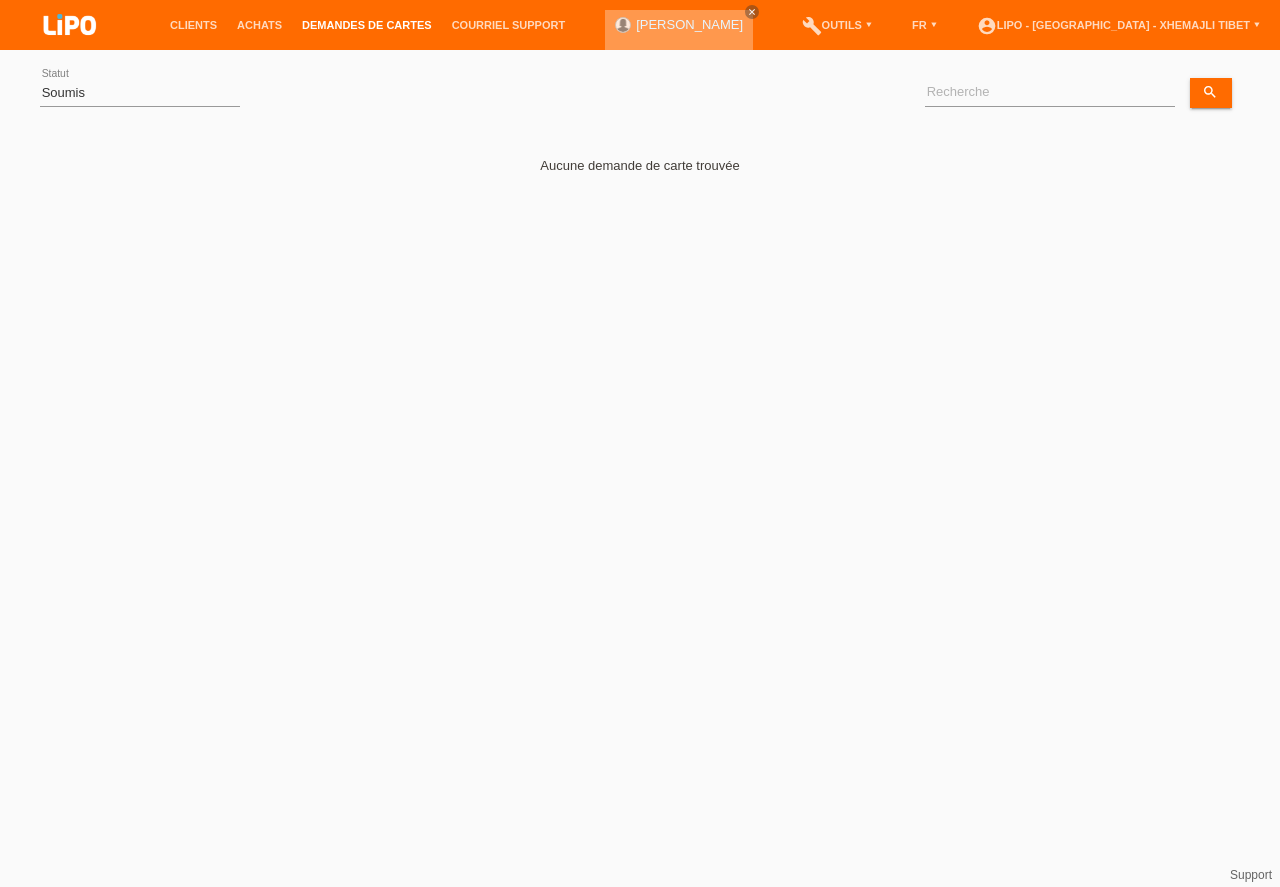 click on "[PERSON_NAME]" at bounding box center (689, 24) 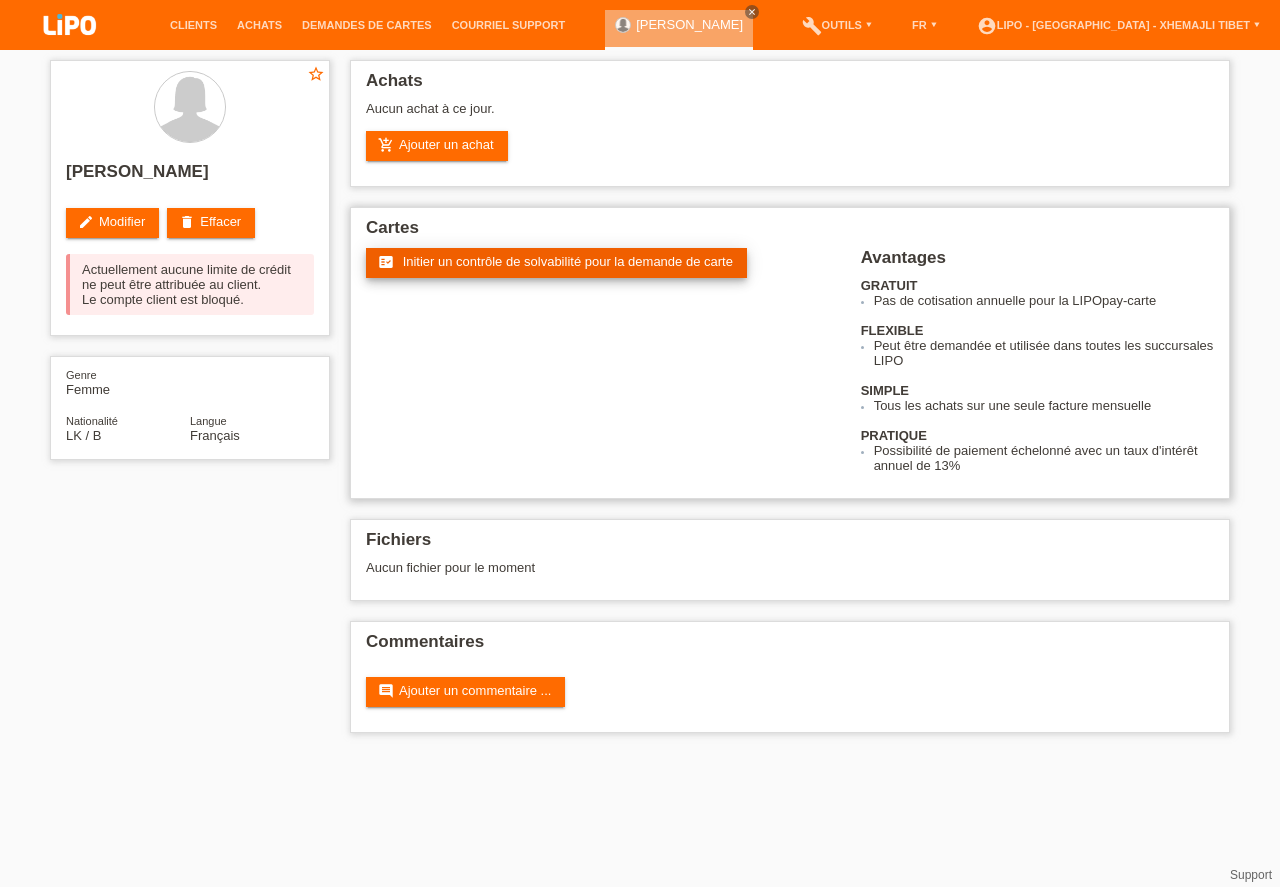 scroll, scrollTop: 0, scrollLeft: 0, axis: both 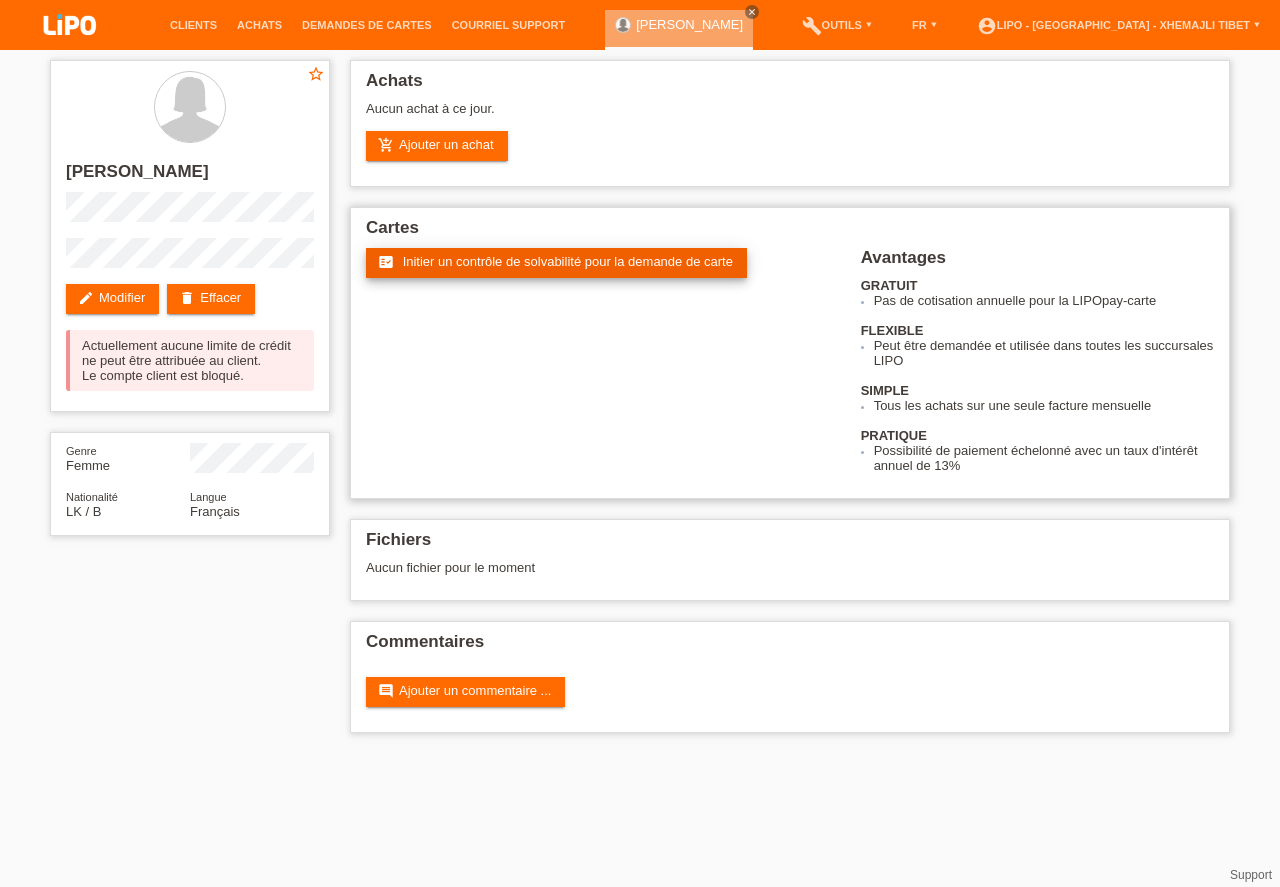 click on "Initier un contrôle de solvabilité pour la demande de carte" at bounding box center (568, 261) 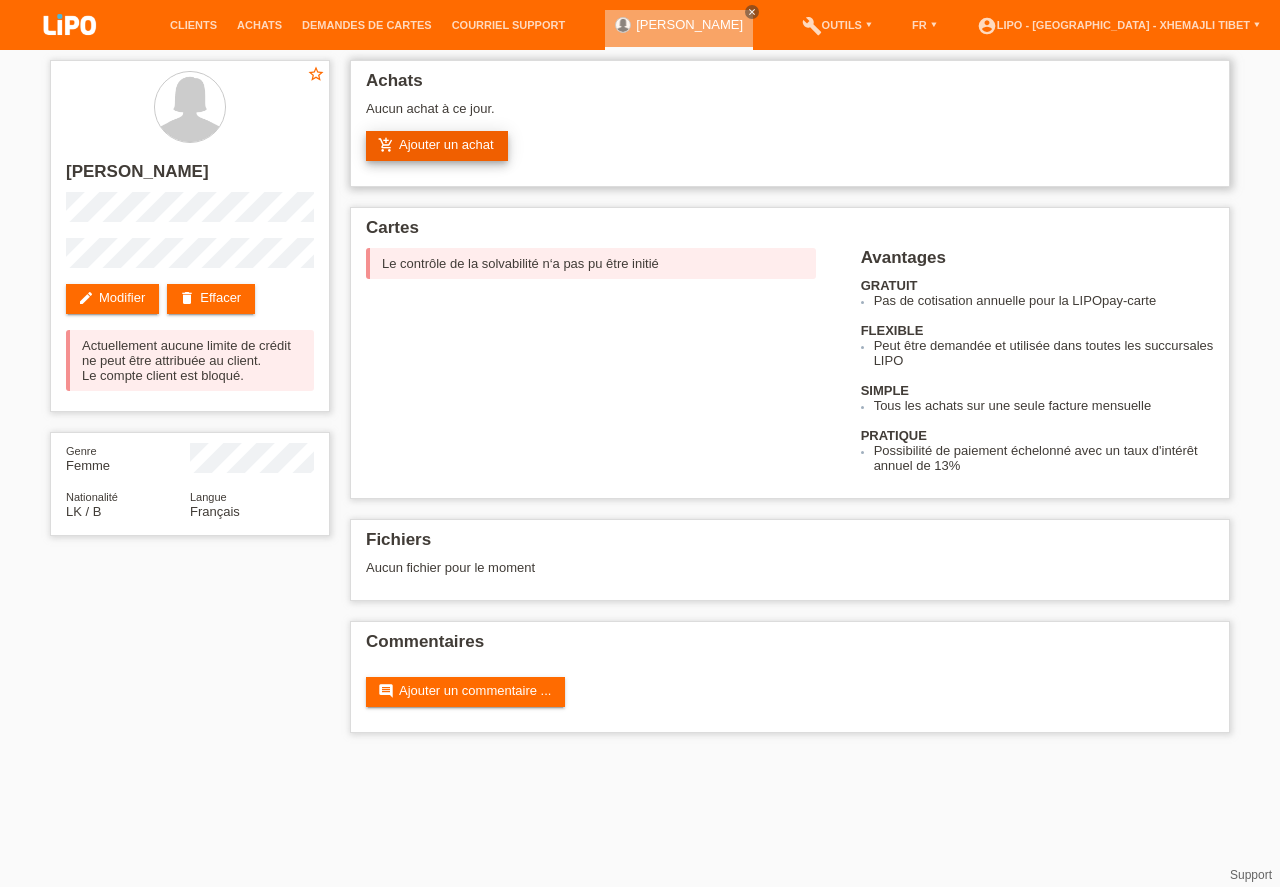 click on "add_shopping_cart  Ajouter un achat" at bounding box center [437, 146] 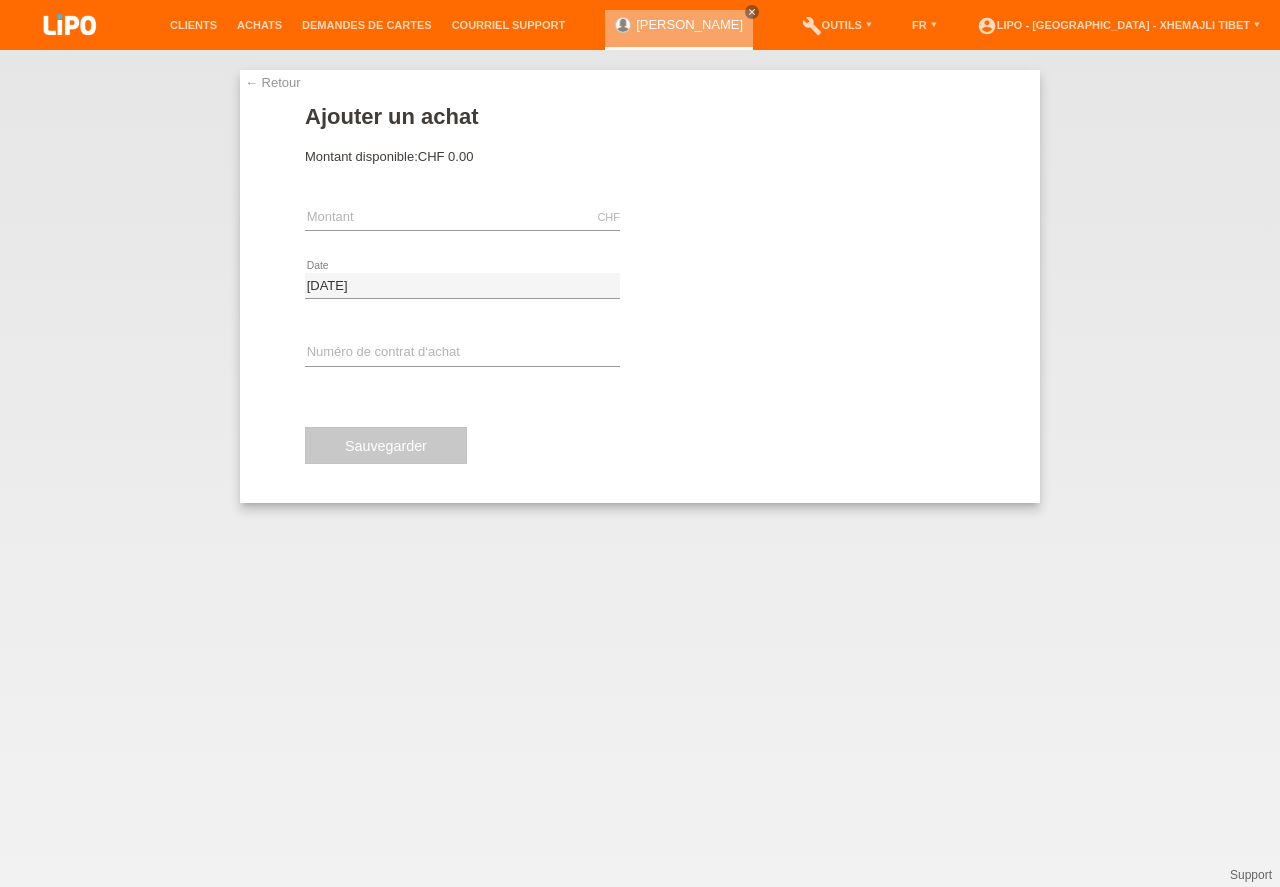 scroll, scrollTop: 0, scrollLeft: 0, axis: both 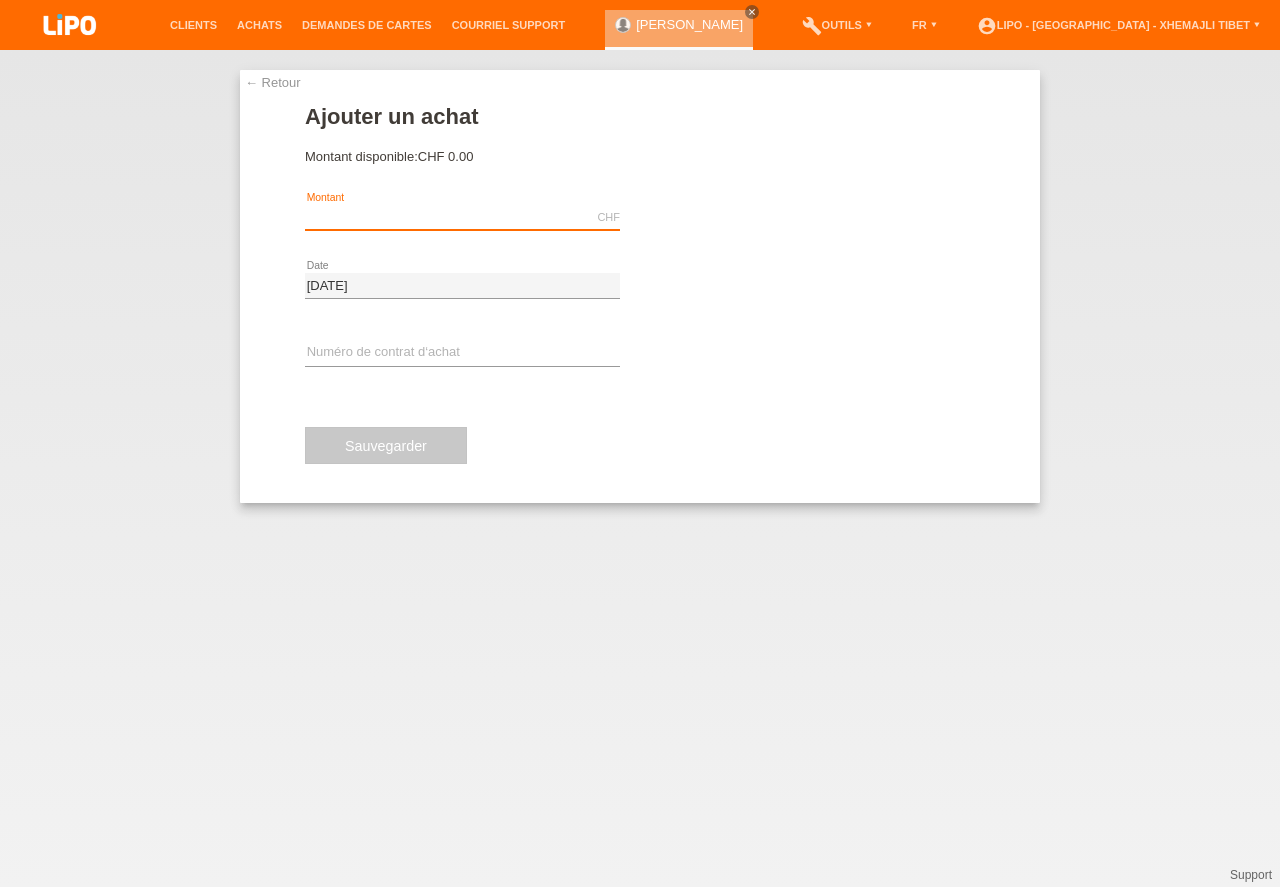click at bounding box center [462, 217] 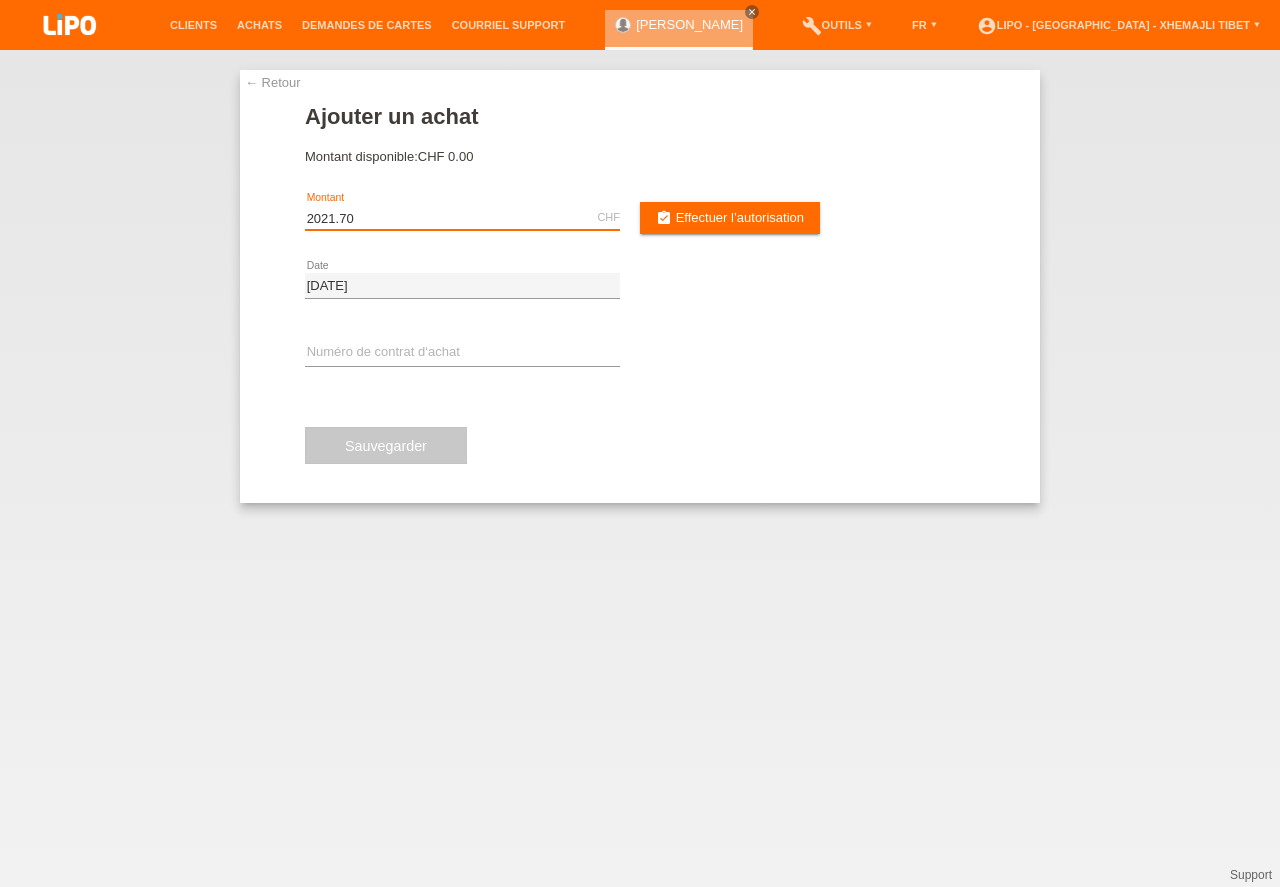 type on "2021.70" 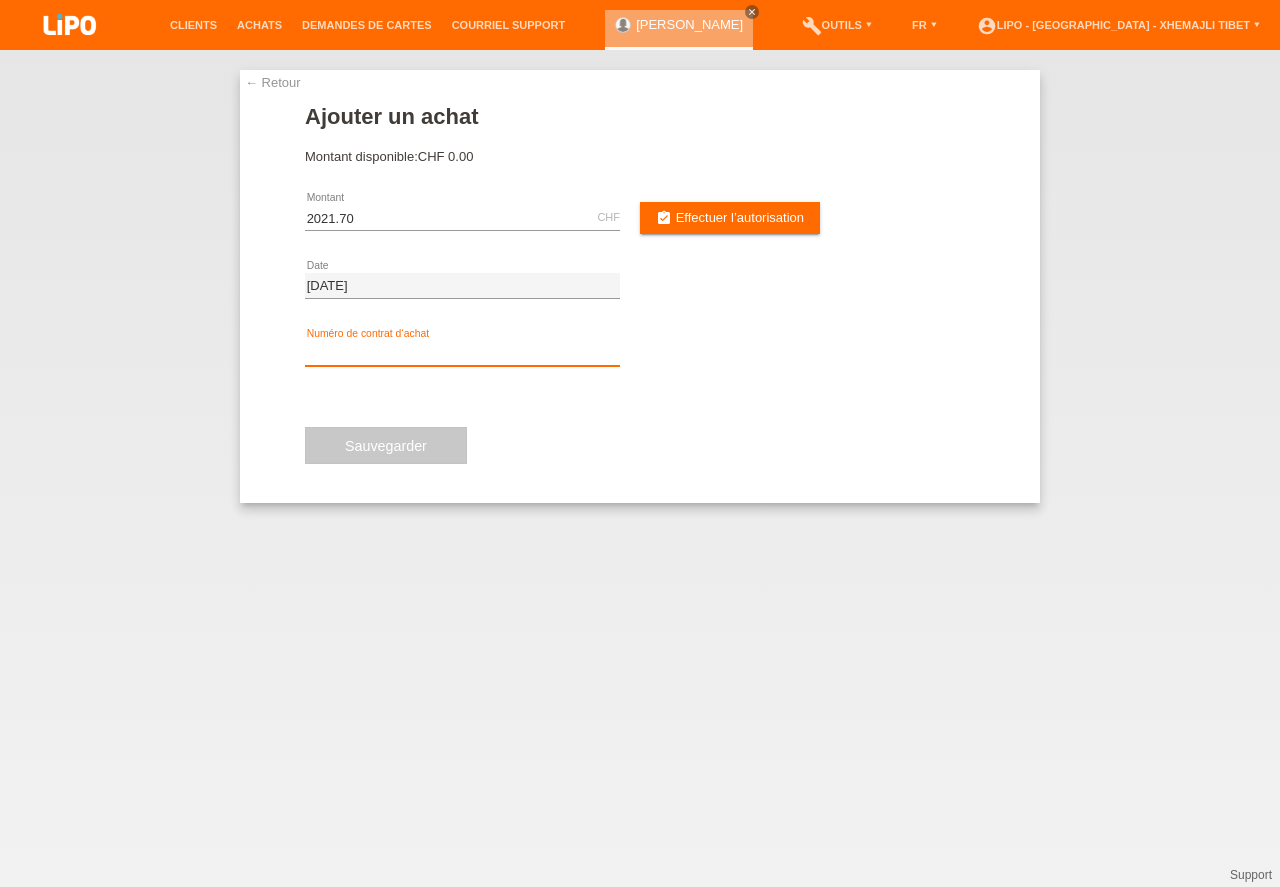 click at bounding box center [462, 353] 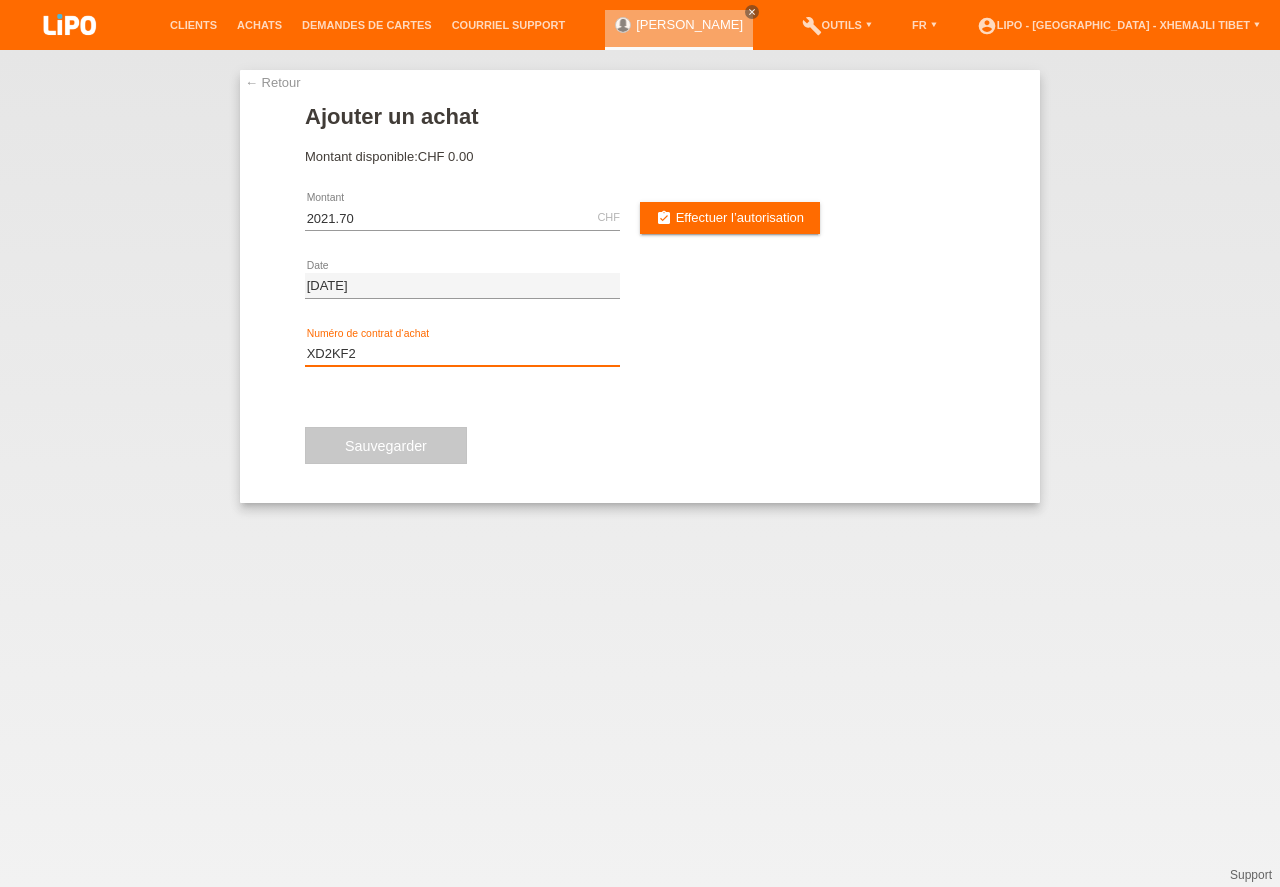 type on "XD2KF2" 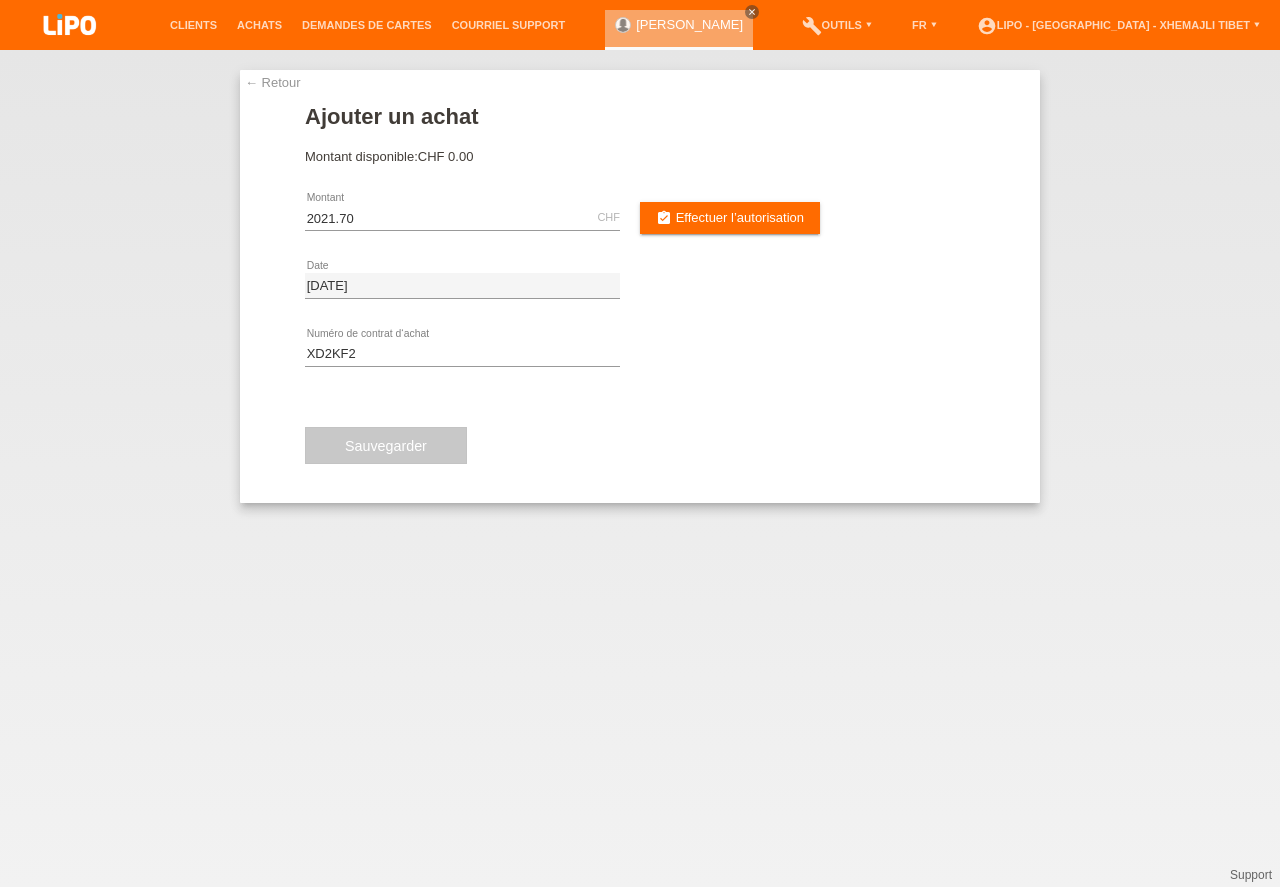 click on "Sauvegarder" at bounding box center [386, 446] 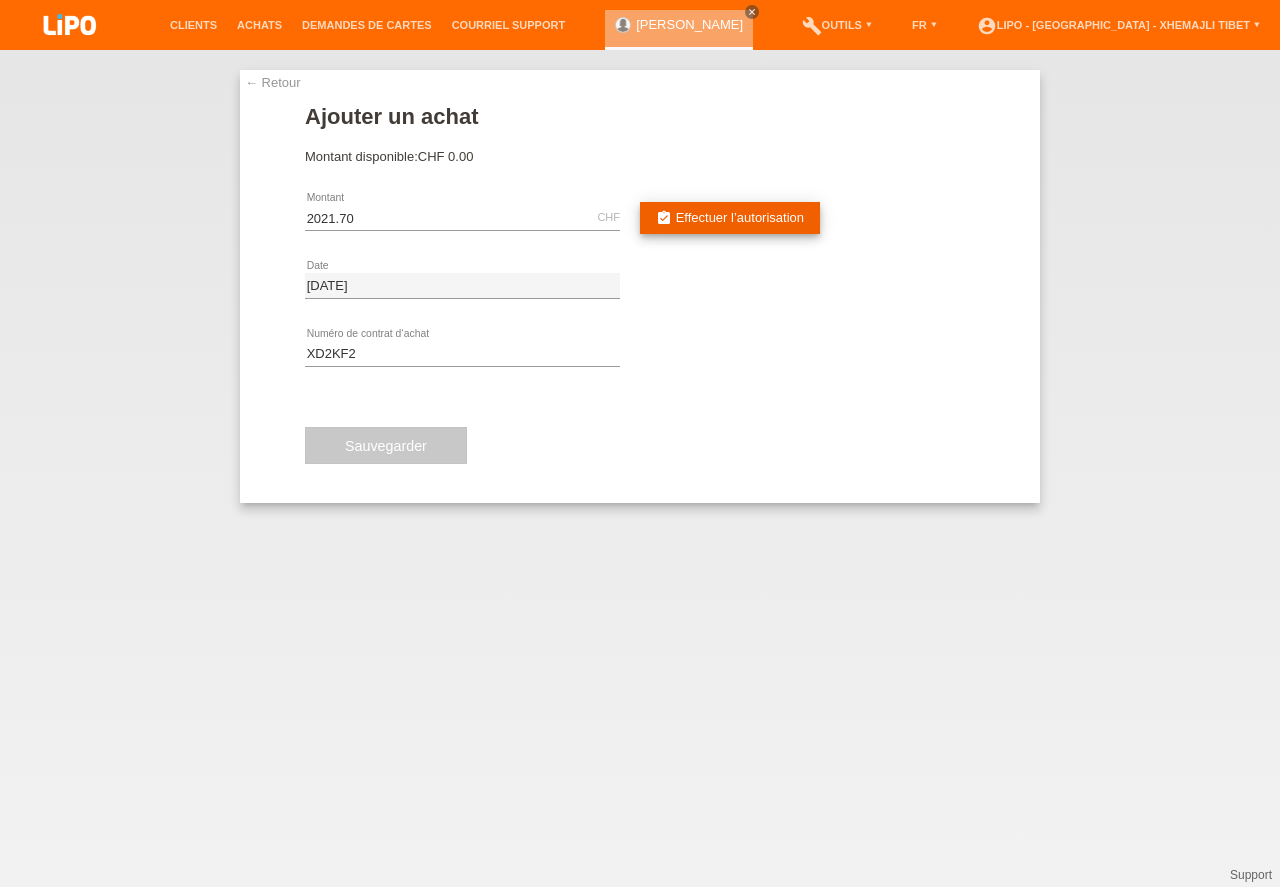 click on "Effectuer l’autorisation" at bounding box center (740, 217) 